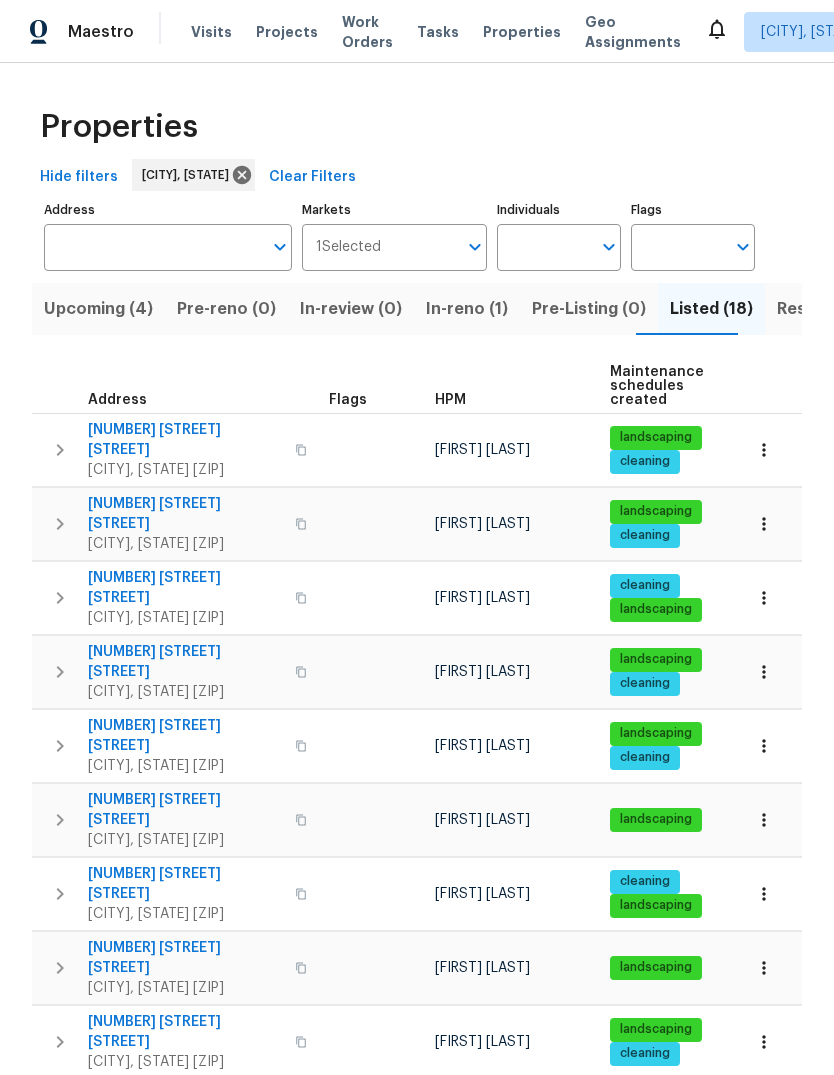 scroll, scrollTop: 0, scrollLeft: 0, axis: both 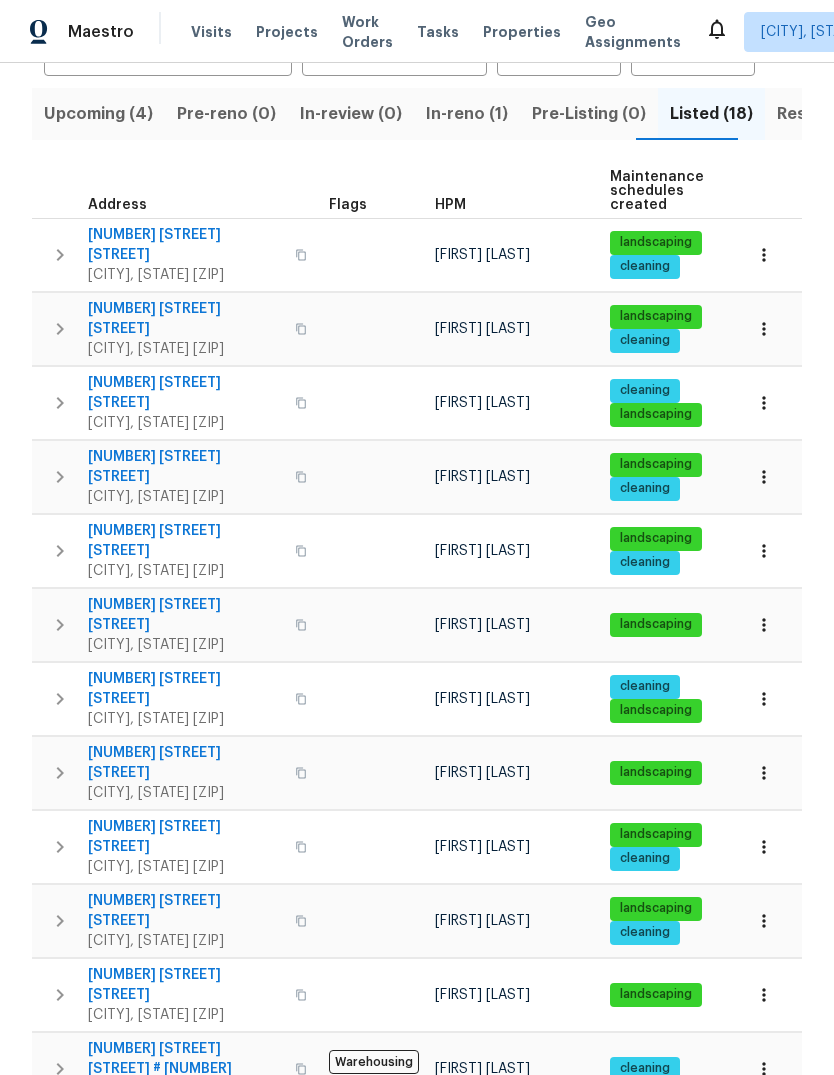 click on "Resale (13)" at bounding box center (819, 114) 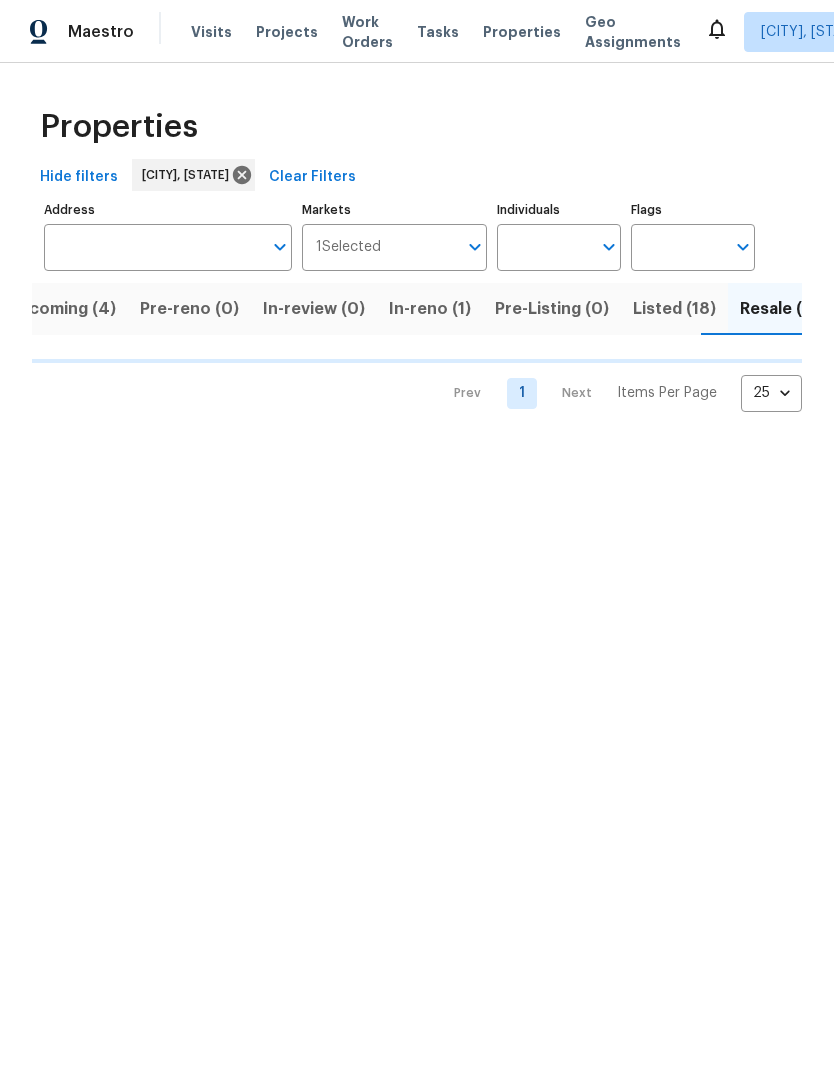 scroll, scrollTop: 0, scrollLeft: 42, axis: horizontal 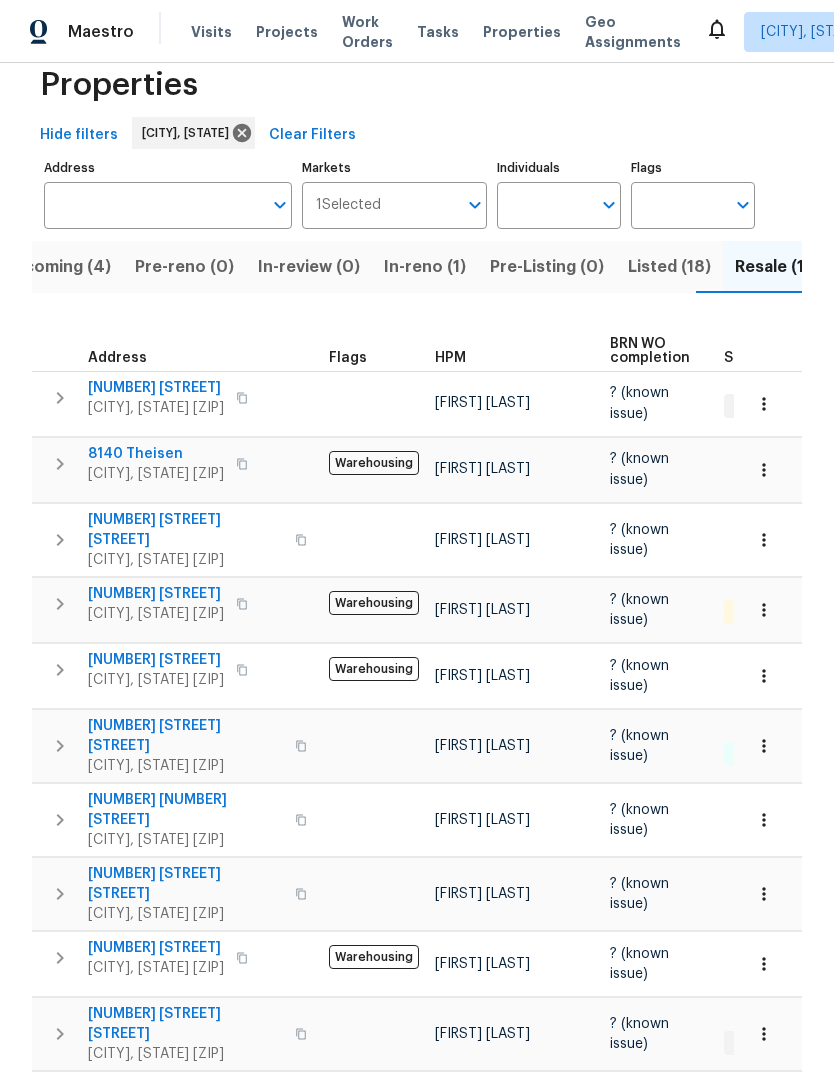 click on "Listed (18)" at bounding box center (669, 267) 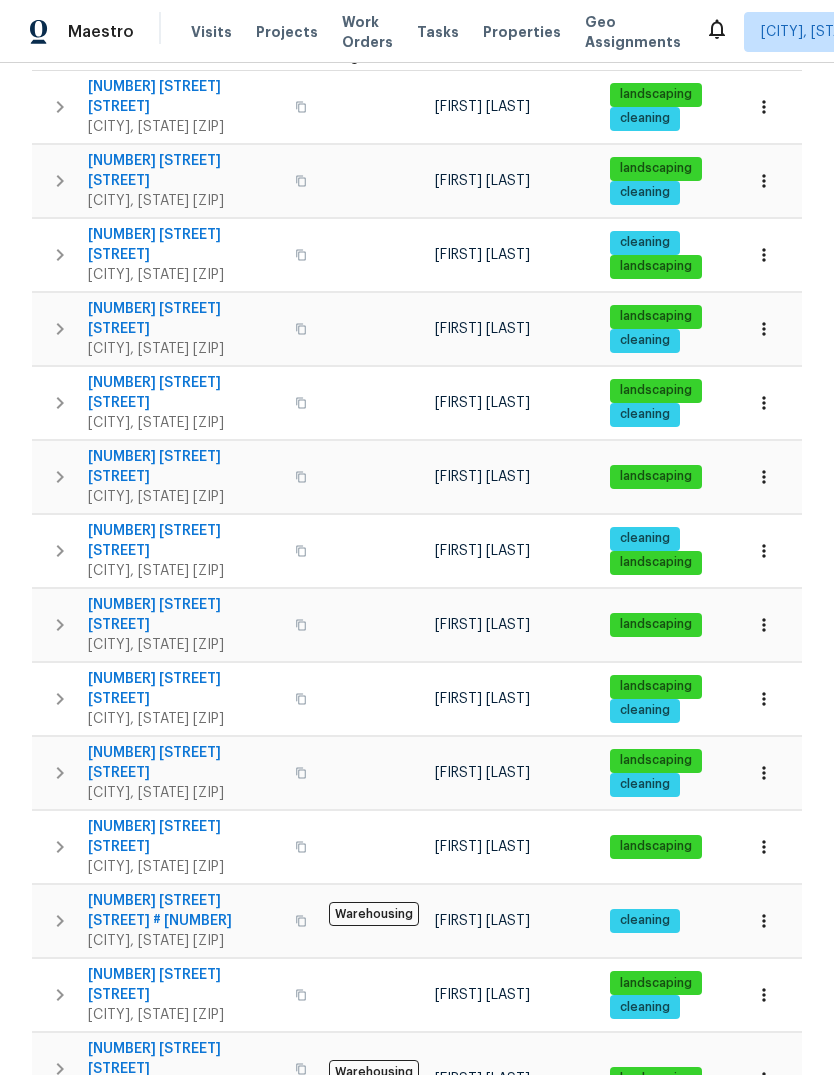 scroll, scrollTop: 344, scrollLeft: 0, axis: vertical 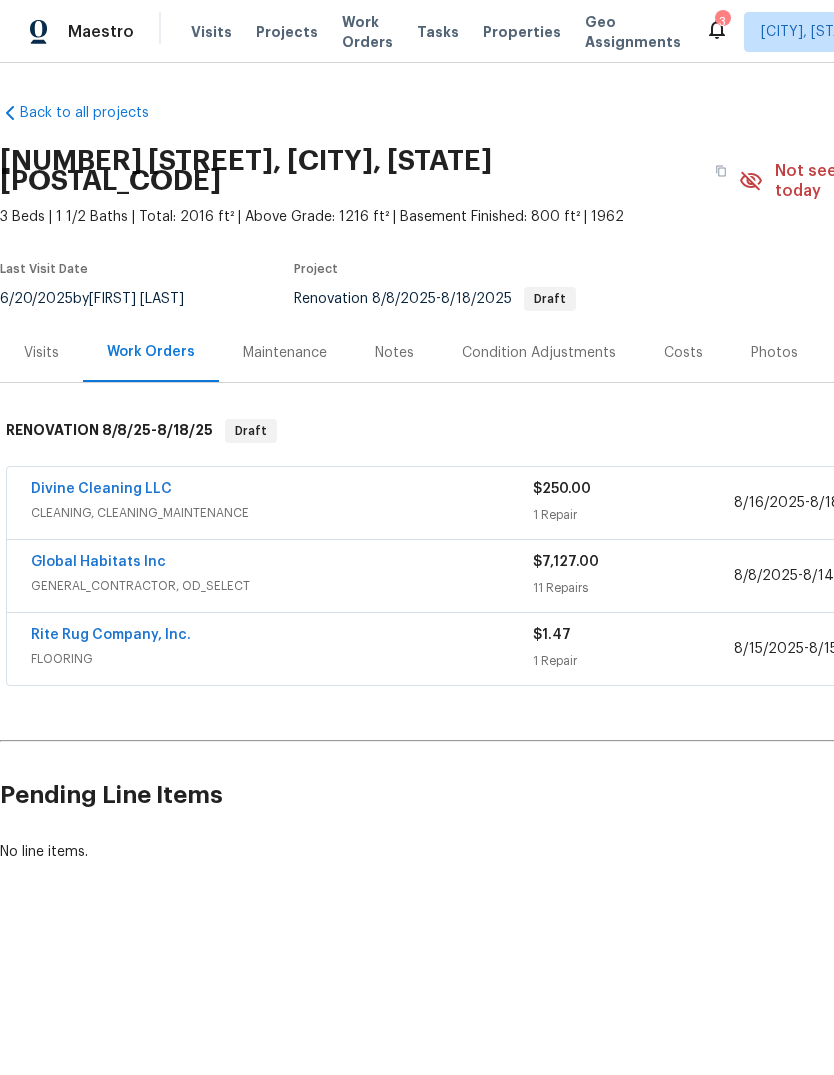 click 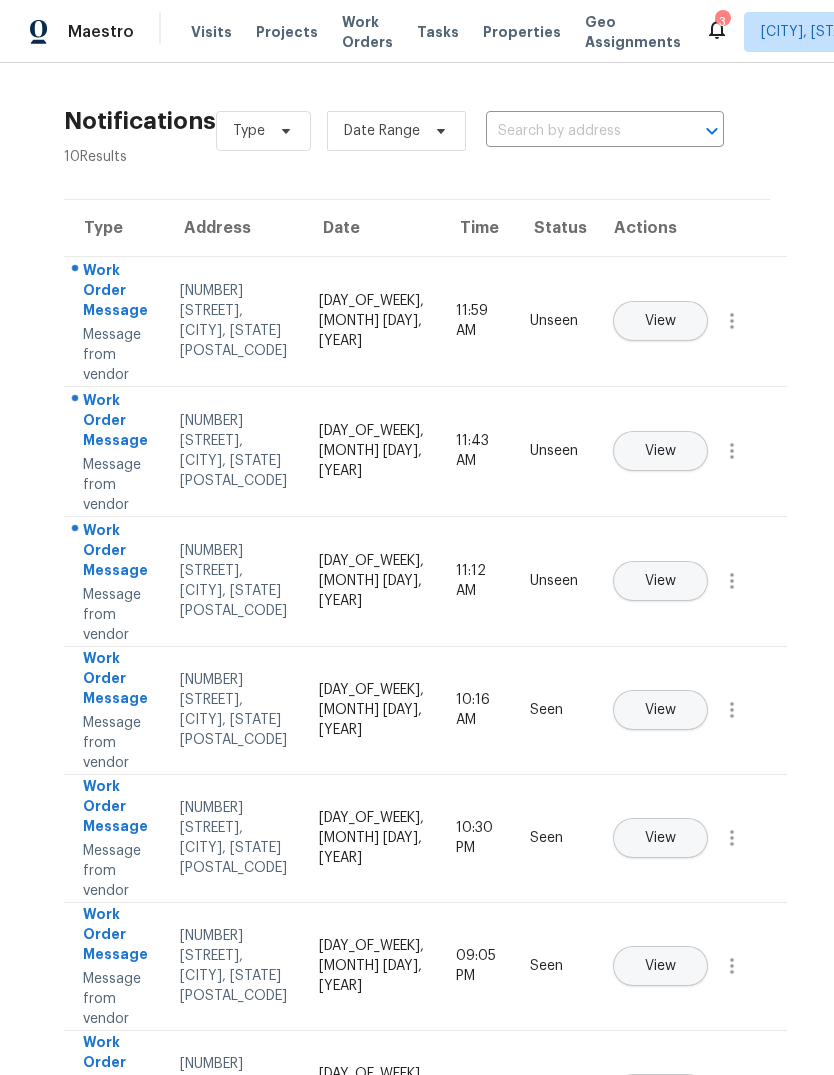 click on "View" at bounding box center [660, 581] 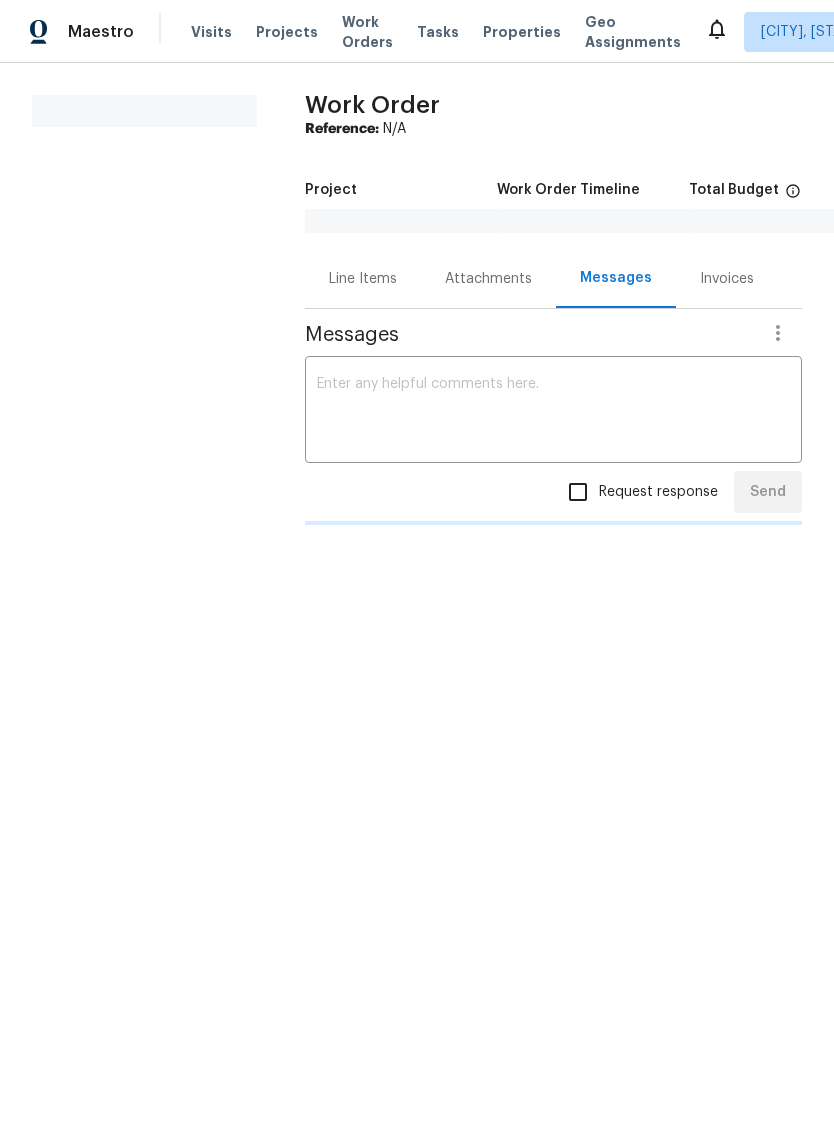 scroll, scrollTop: 0, scrollLeft: 0, axis: both 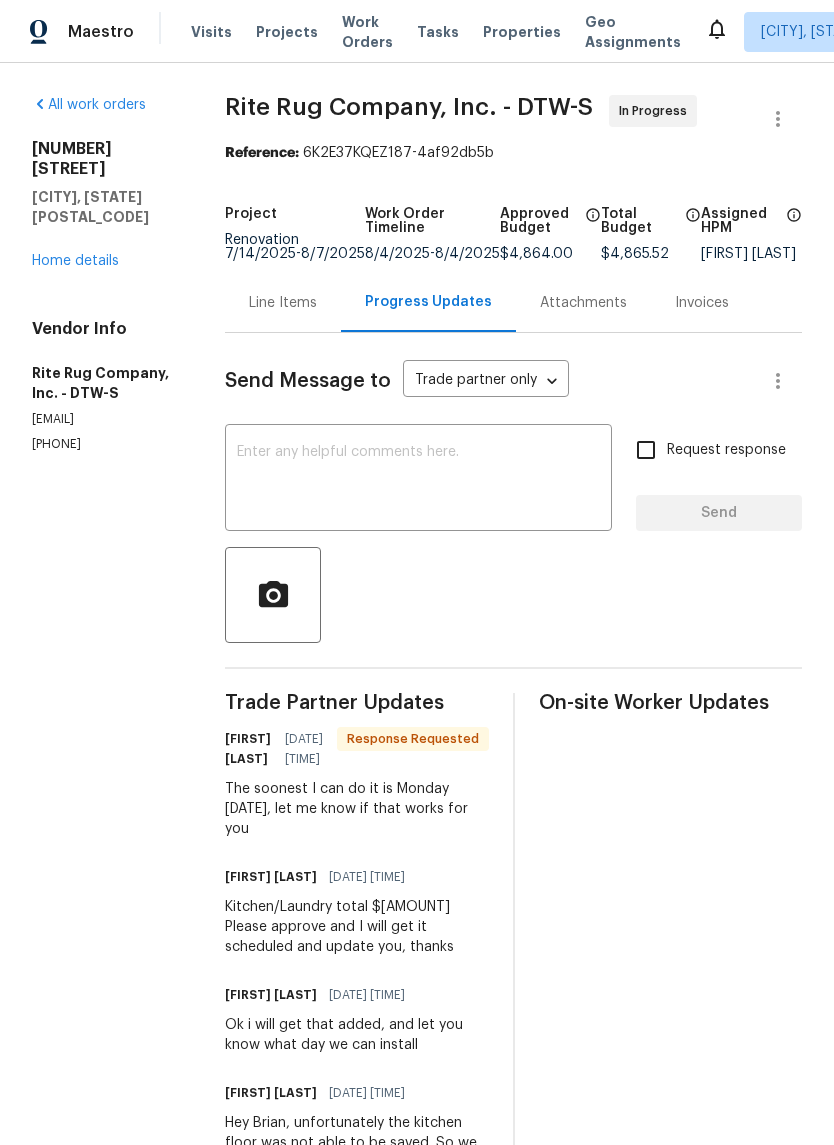 click at bounding box center [418, 480] 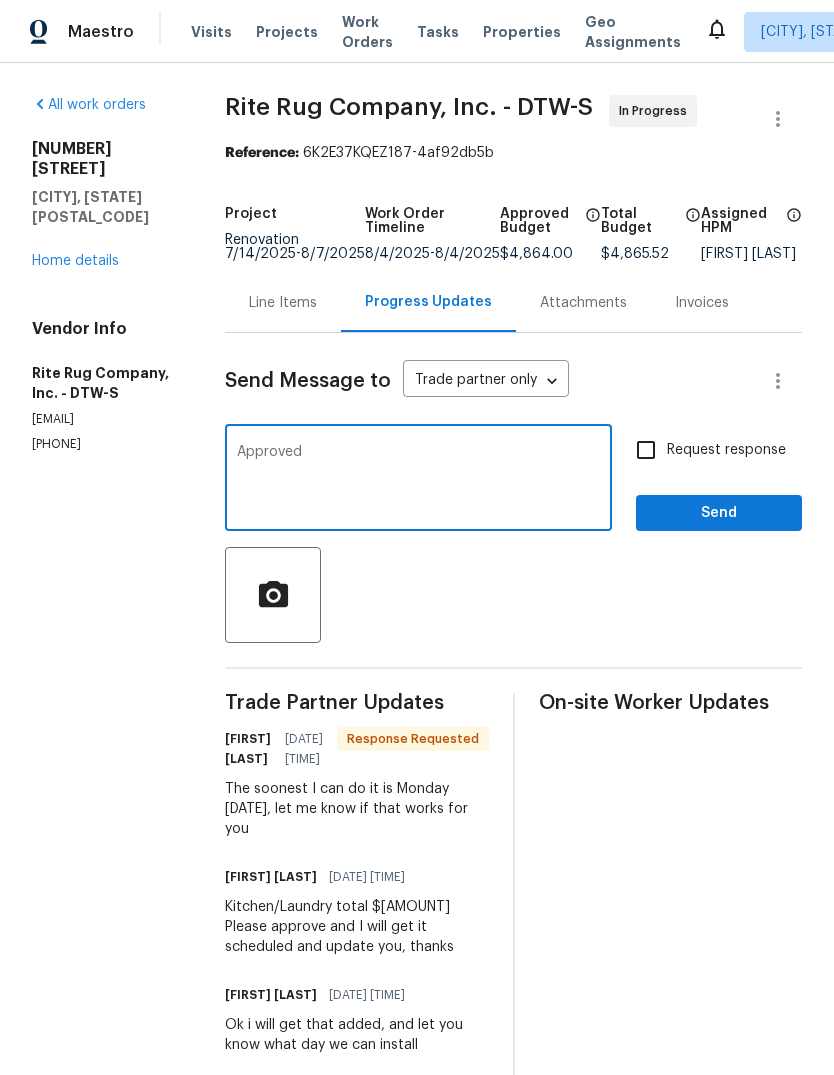 type on "Approved" 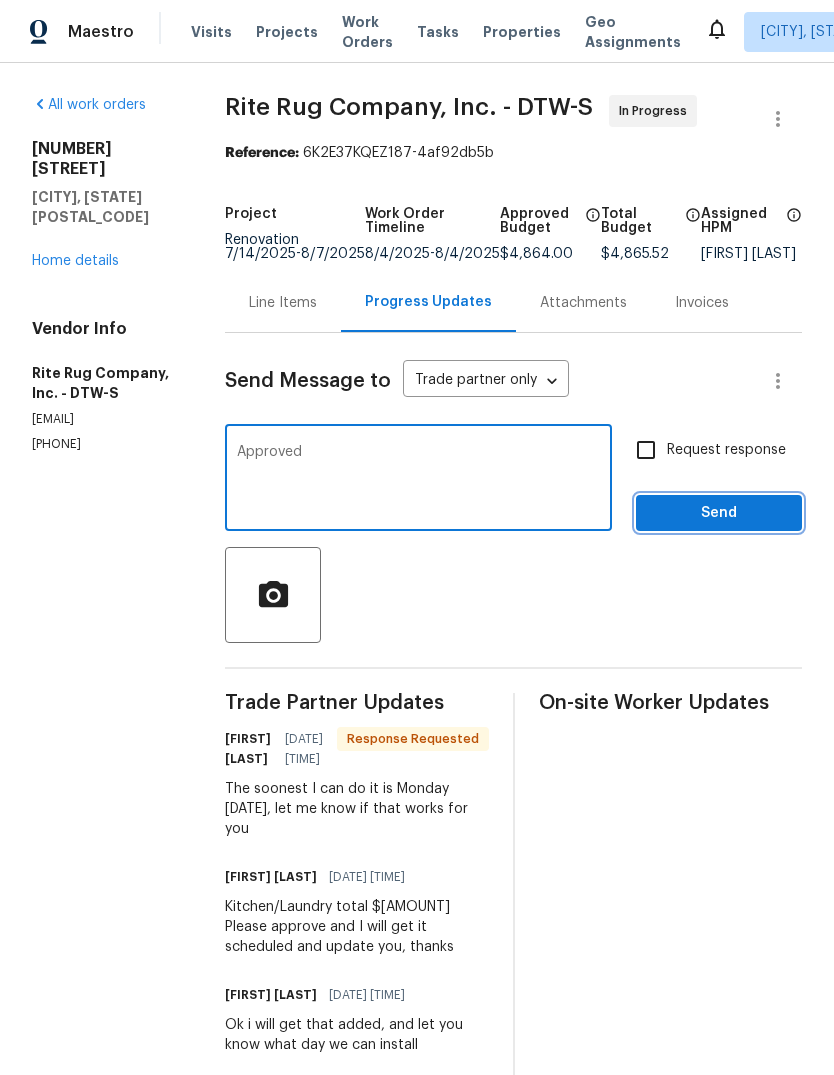 click on "Send" at bounding box center [719, 513] 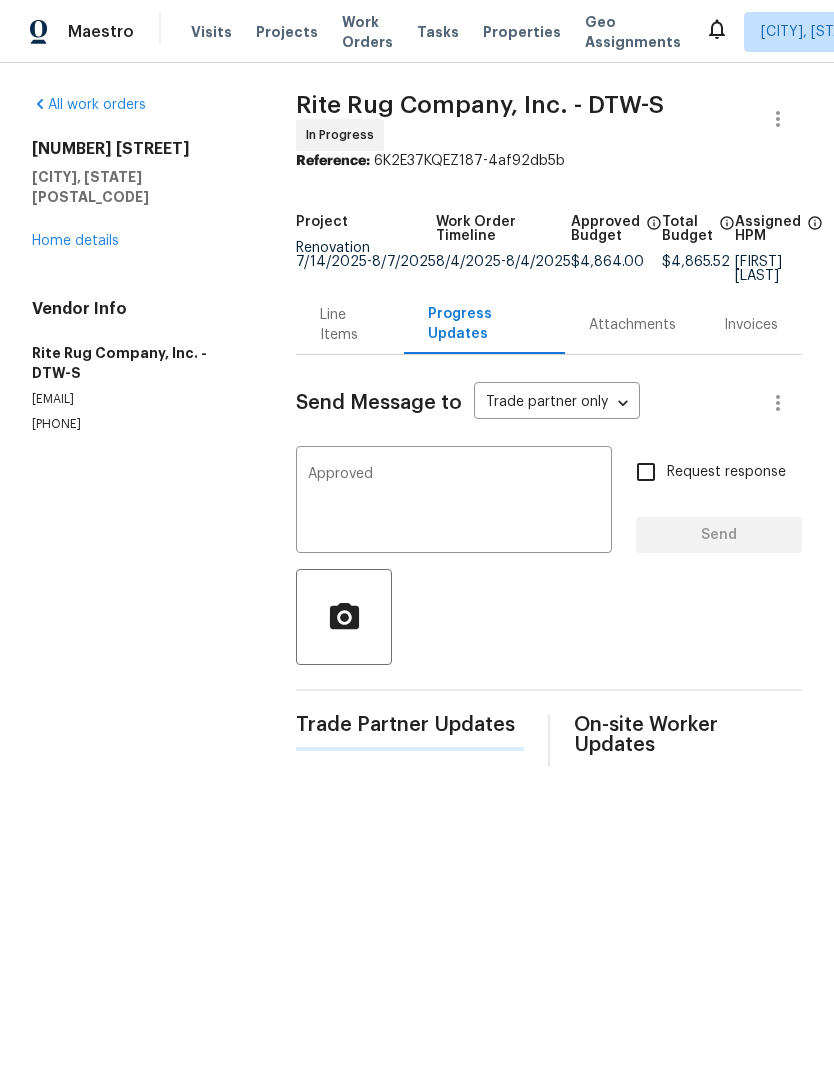 type 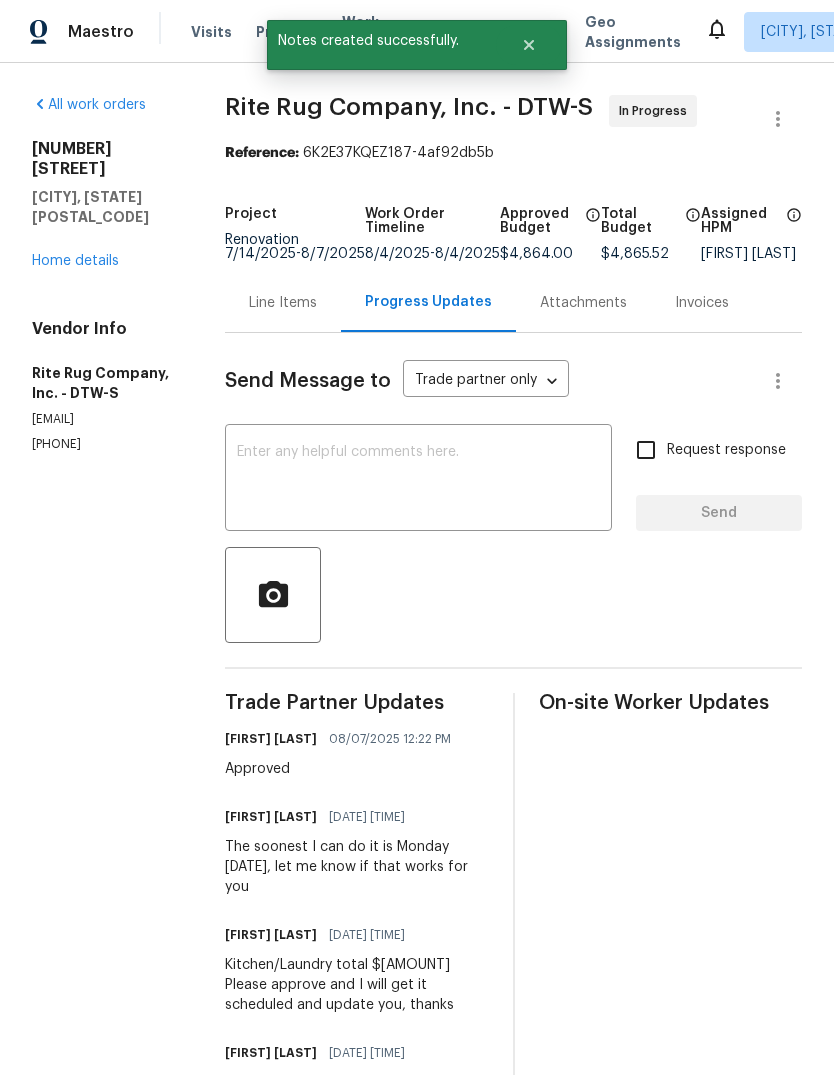 click on "On-site Worker Updates" at bounding box center [670, 1278] 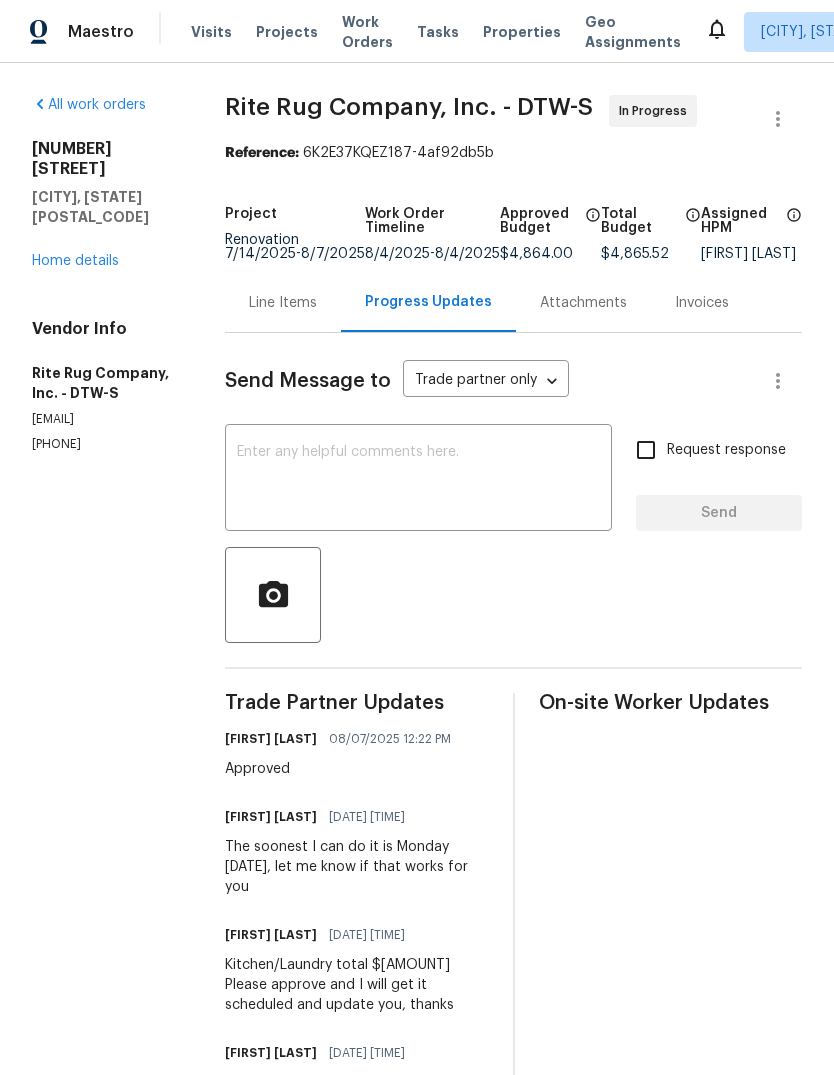 scroll, scrollTop: 0, scrollLeft: 0, axis: both 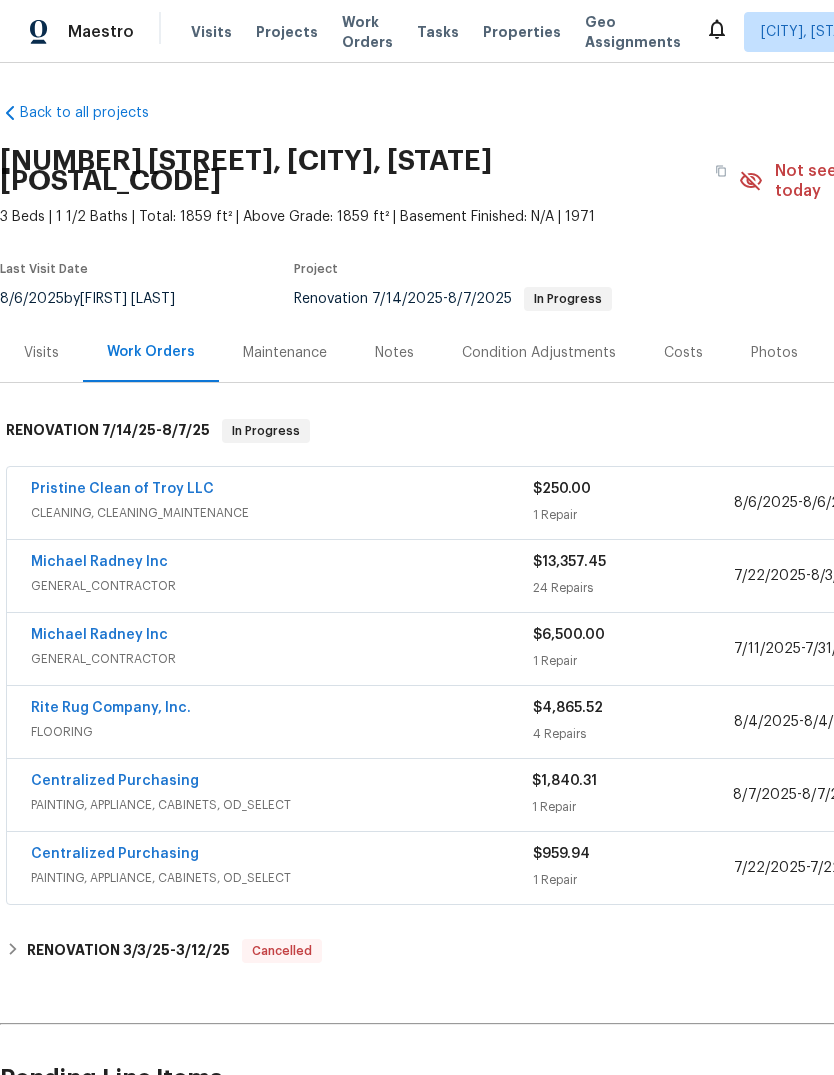 click on "Costs" at bounding box center (683, 353) 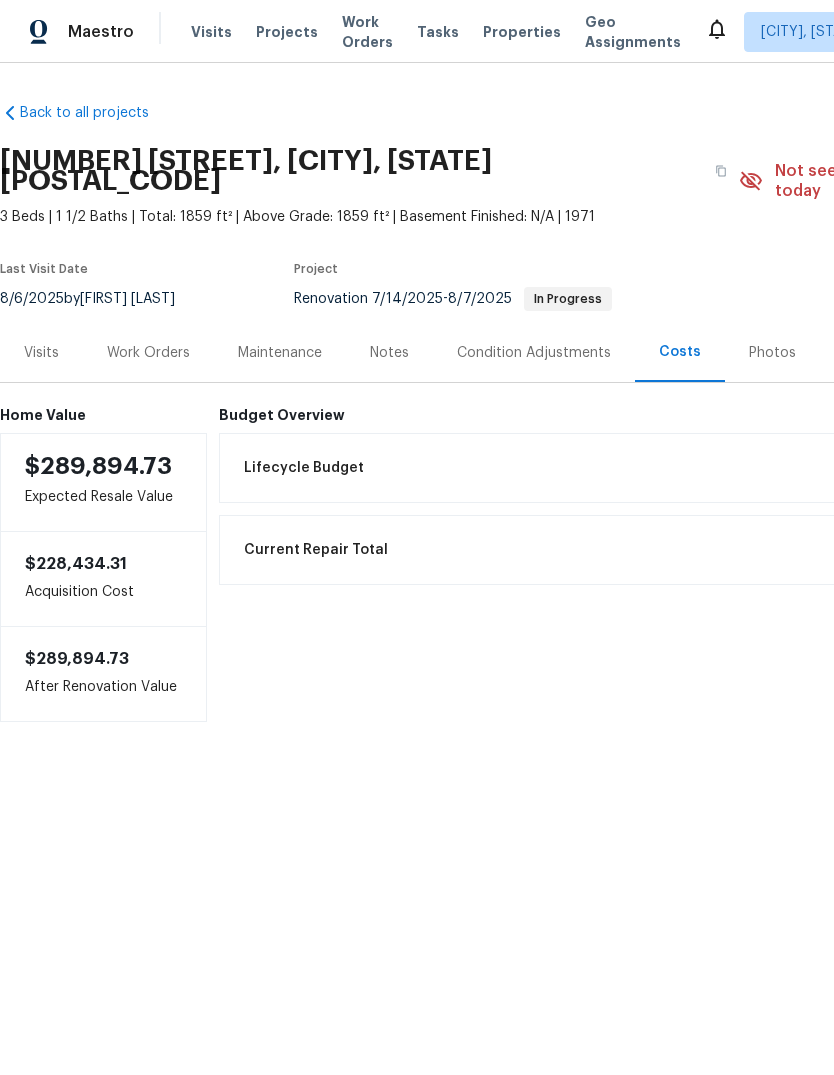 click on "Work Orders" at bounding box center [148, 352] 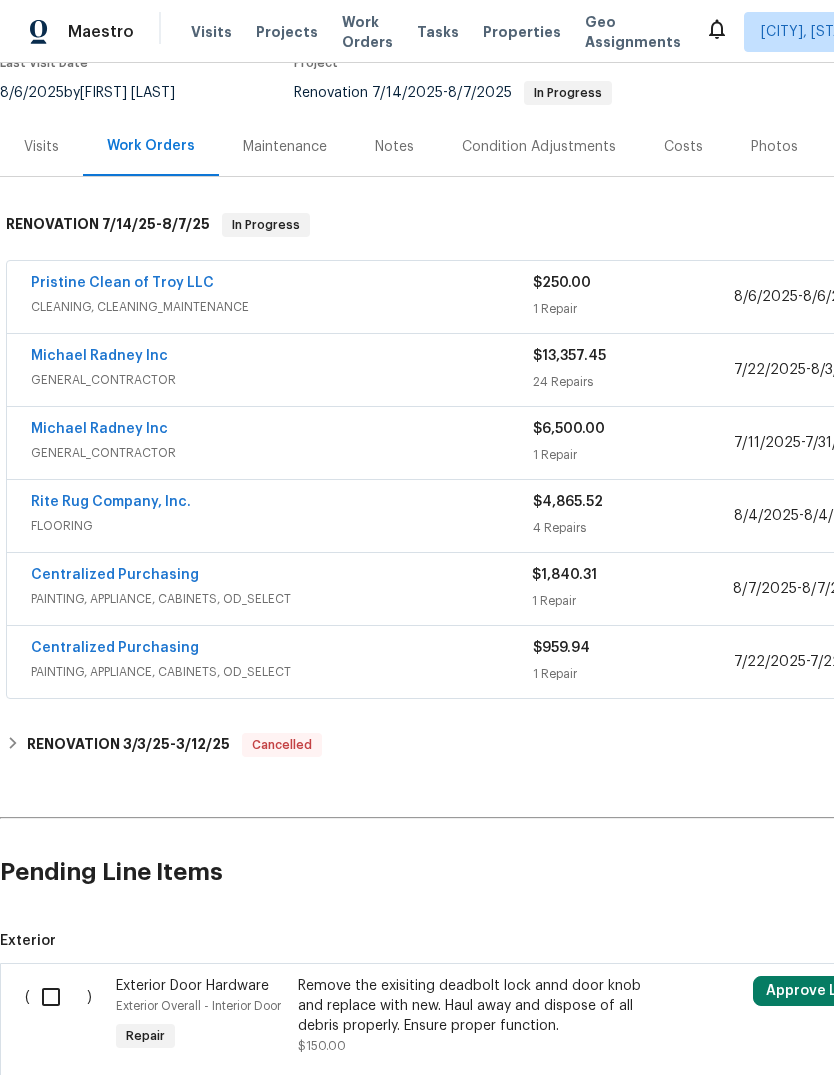 scroll, scrollTop: 206, scrollLeft: 0, axis: vertical 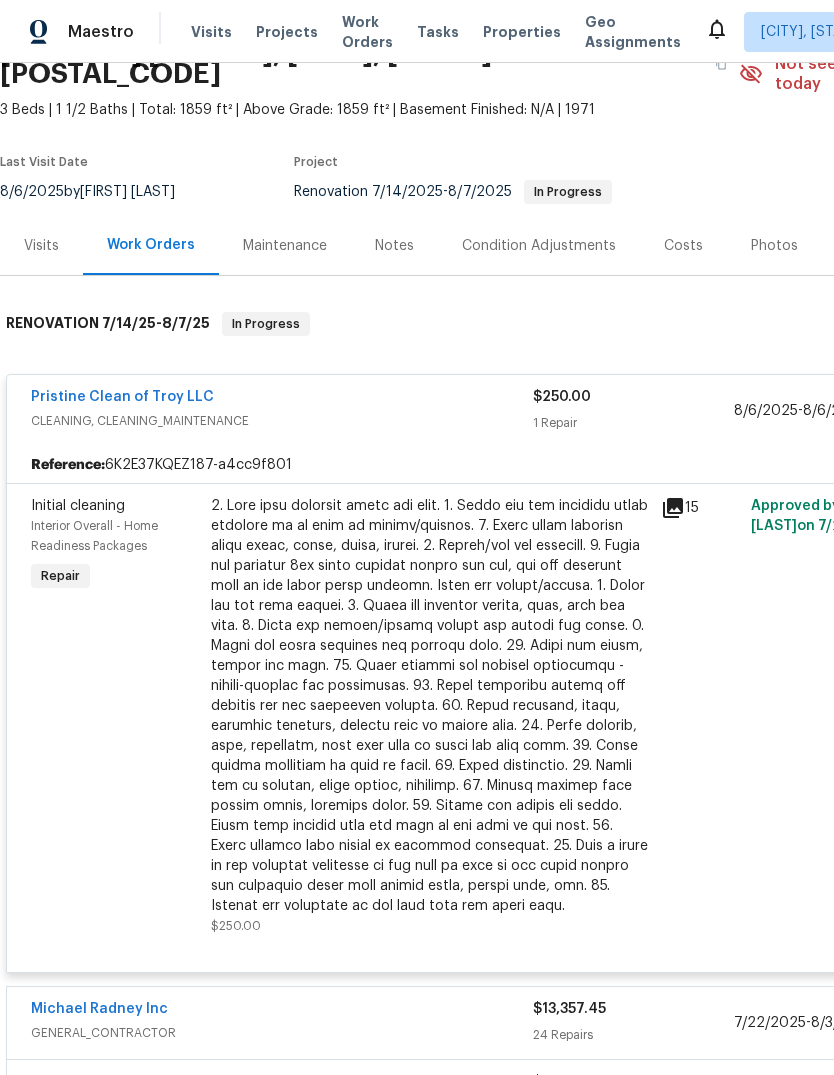 click at bounding box center [430, 706] 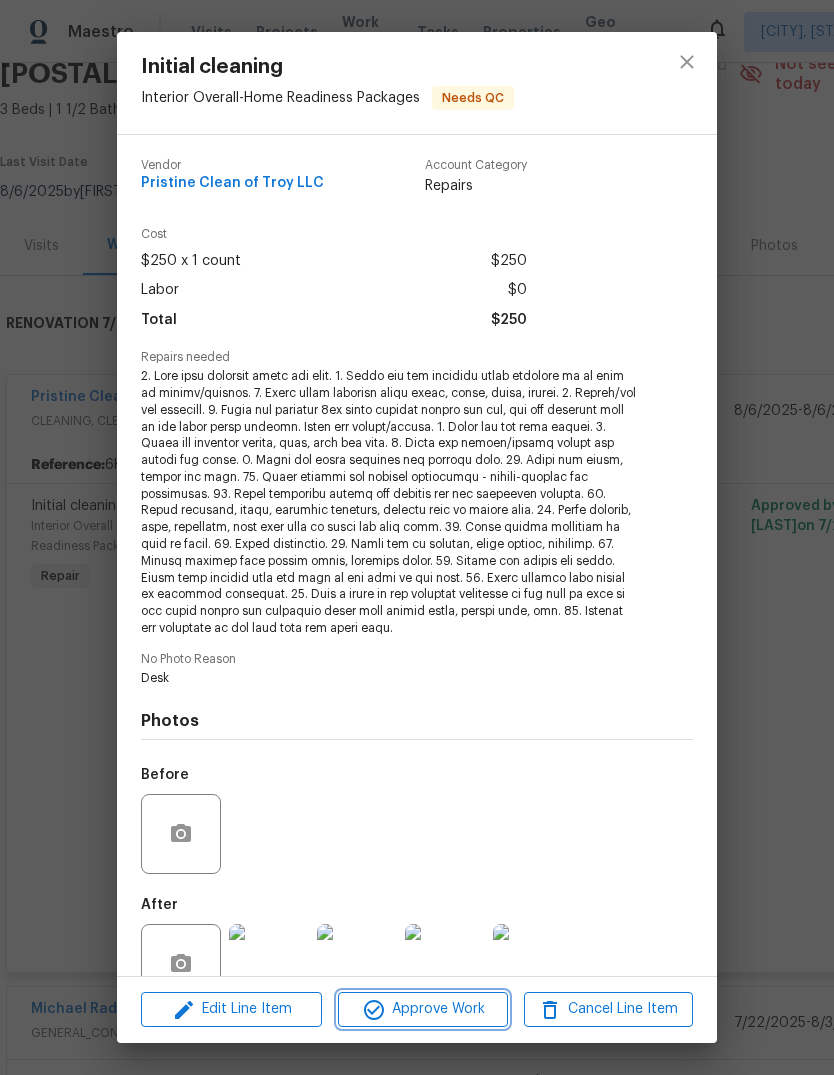click on "Approve Work" at bounding box center [422, 1009] 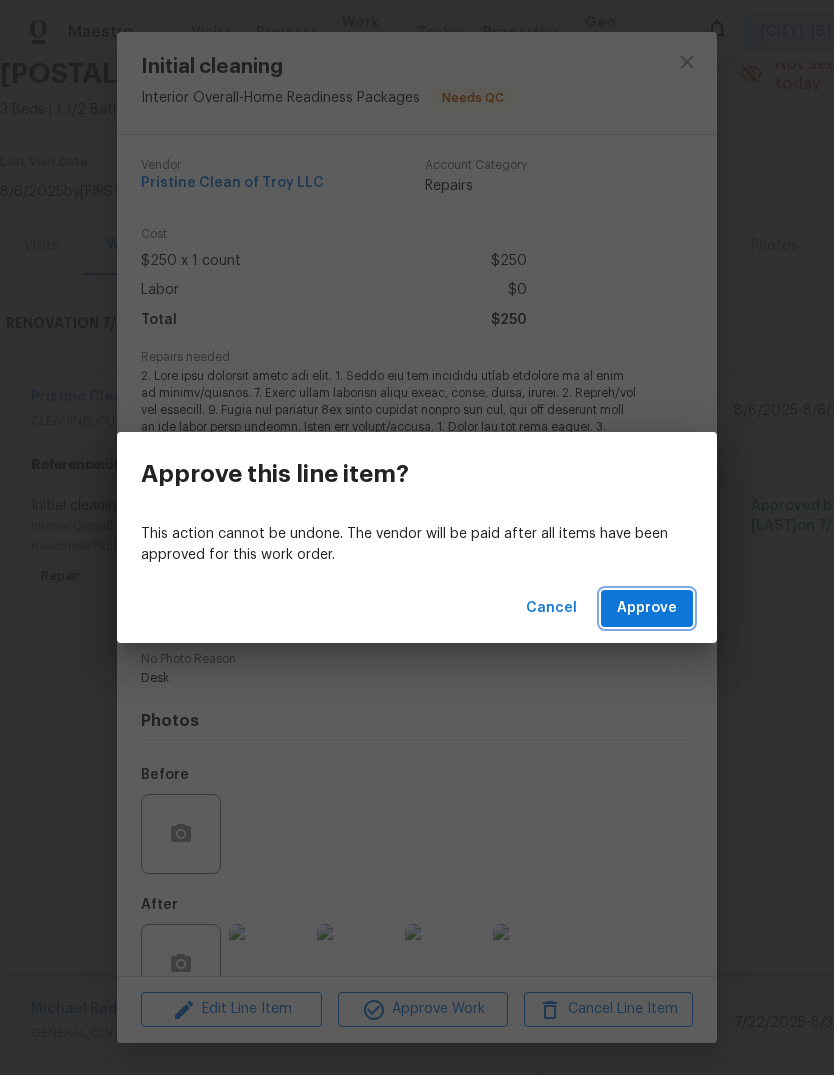 click on "Approve" at bounding box center (647, 608) 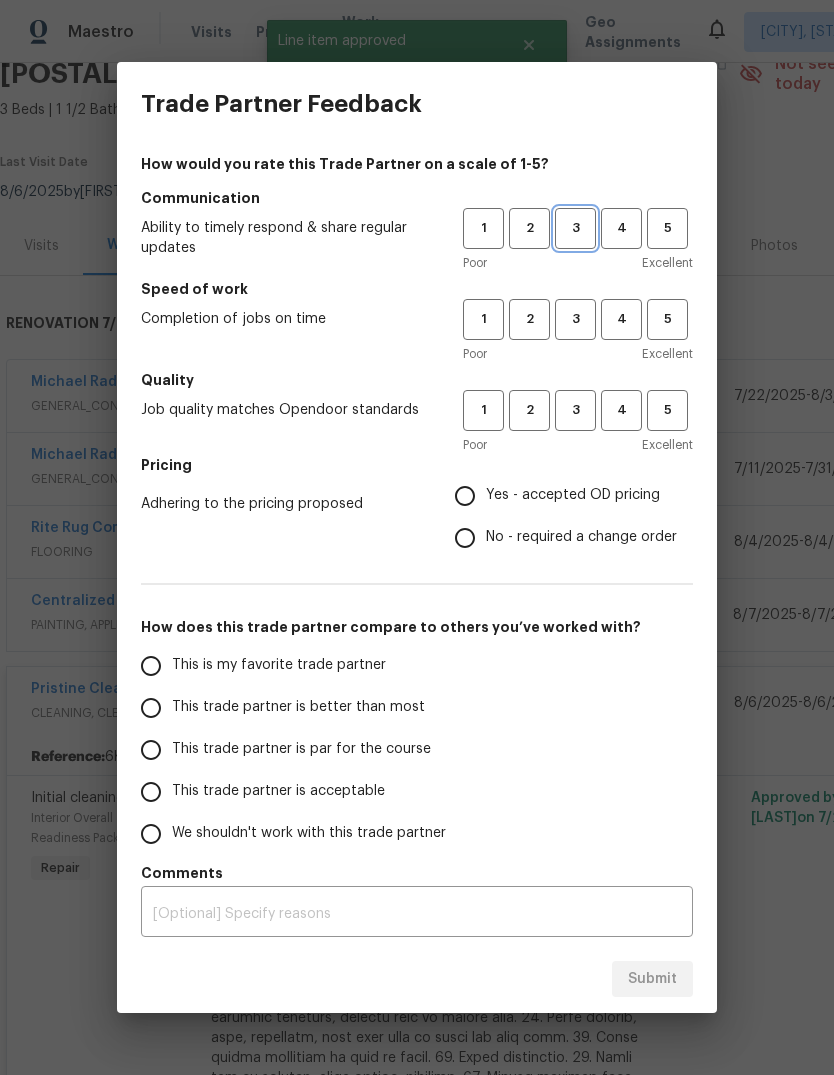 click on "3" at bounding box center (575, 228) 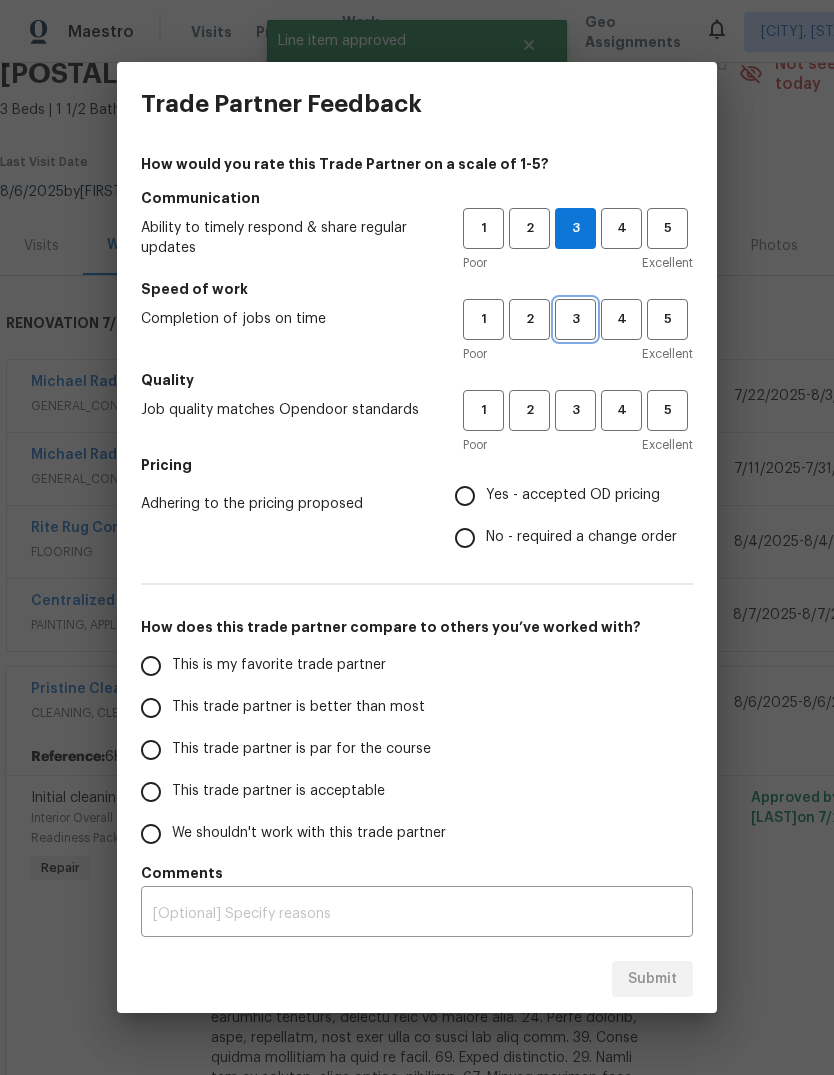 click on "3" at bounding box center [575, 319] 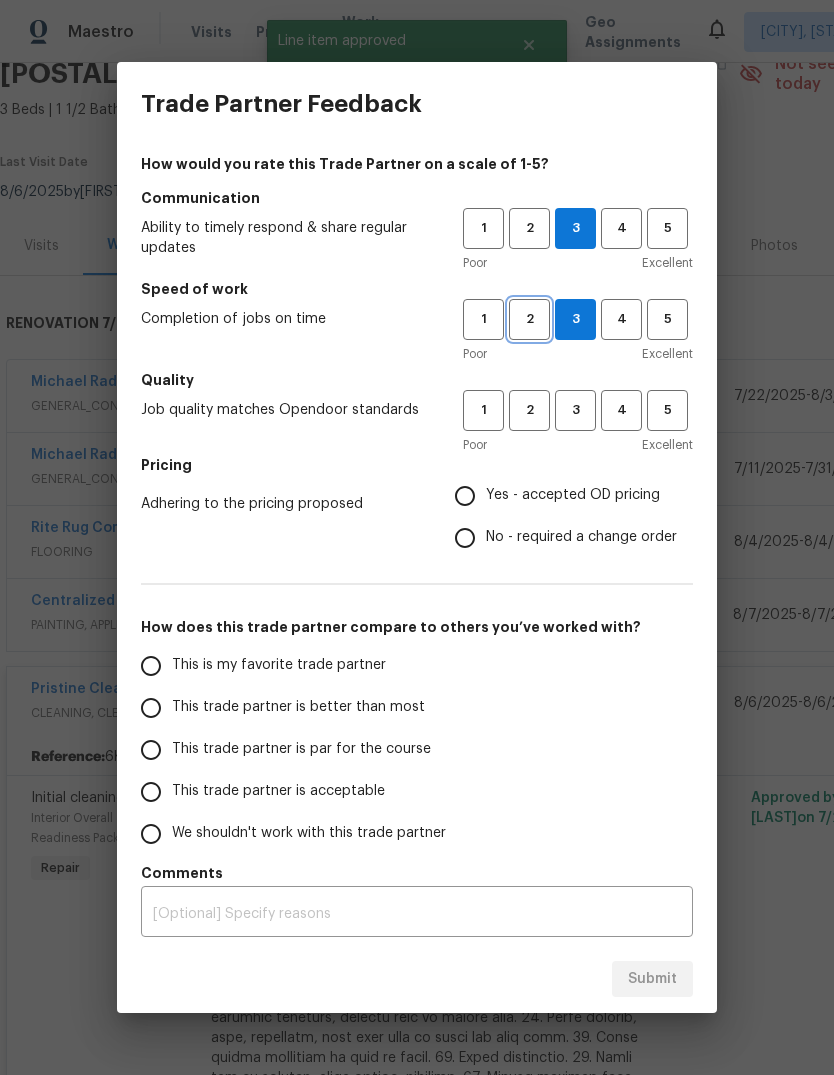 click on "2" at bounding box center [529, 319] 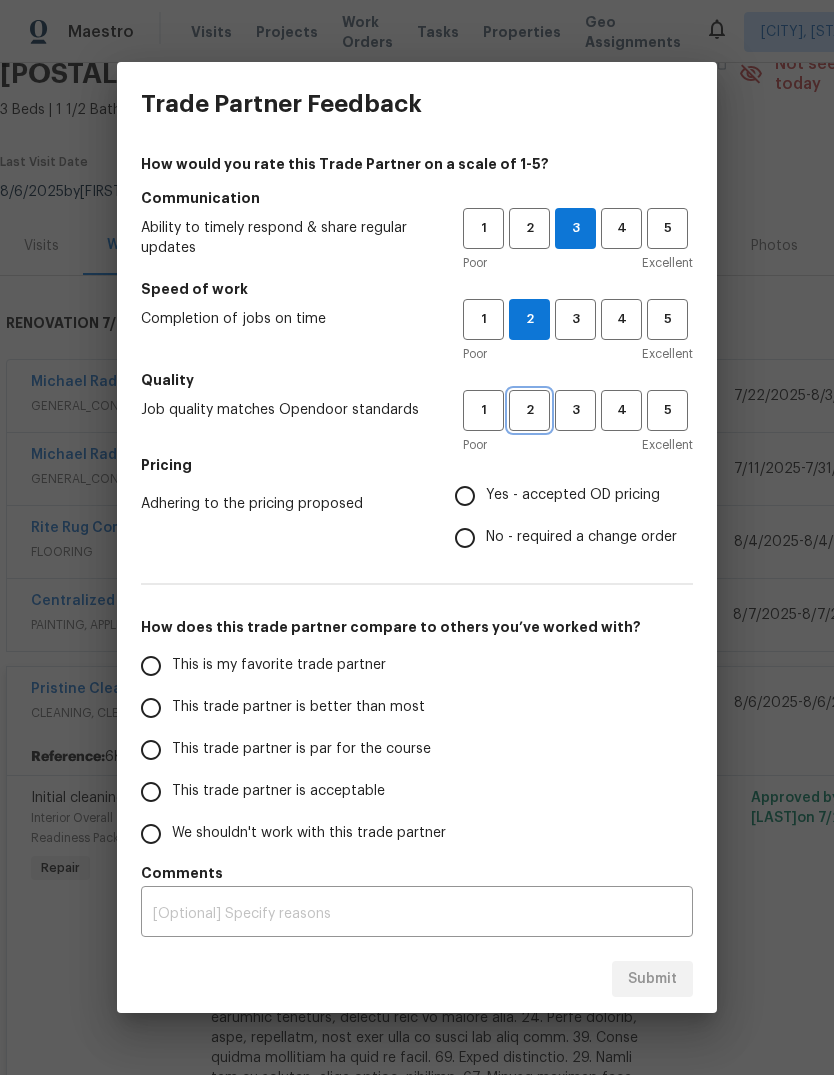 click on "2" at bounding box center [529, 410] 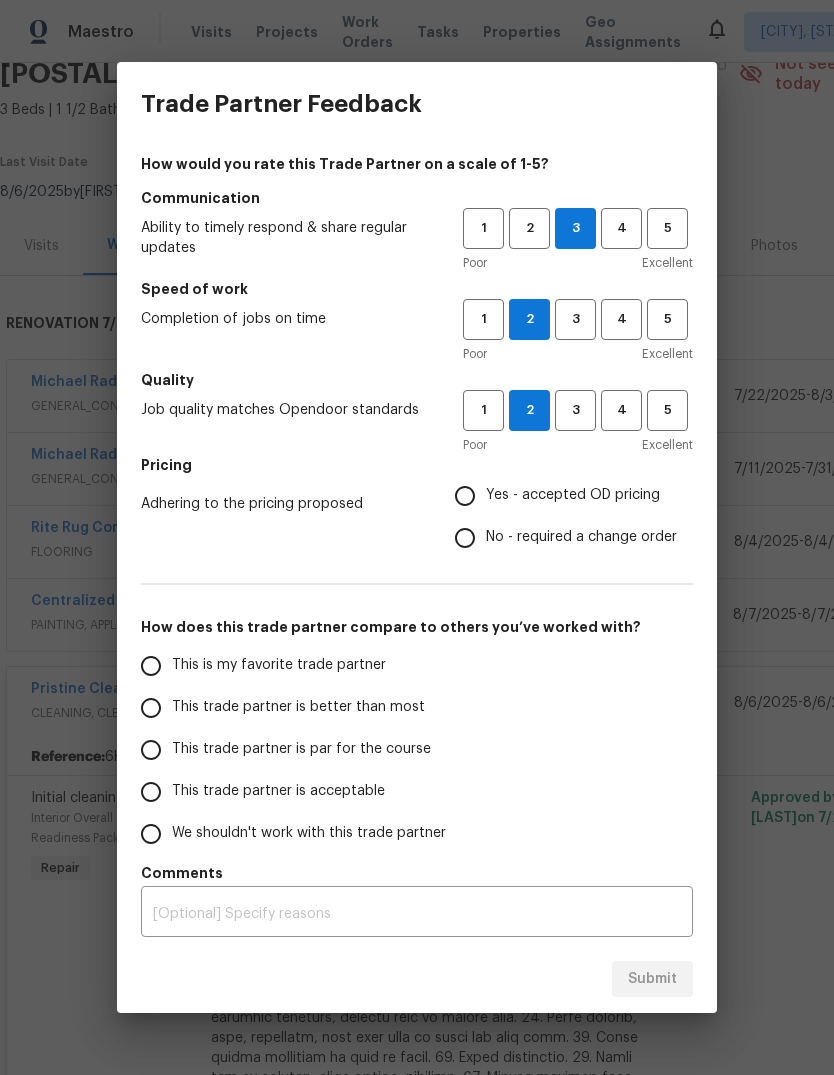 click on "This trade partner is acceptable" at bounding box center [278, 791] 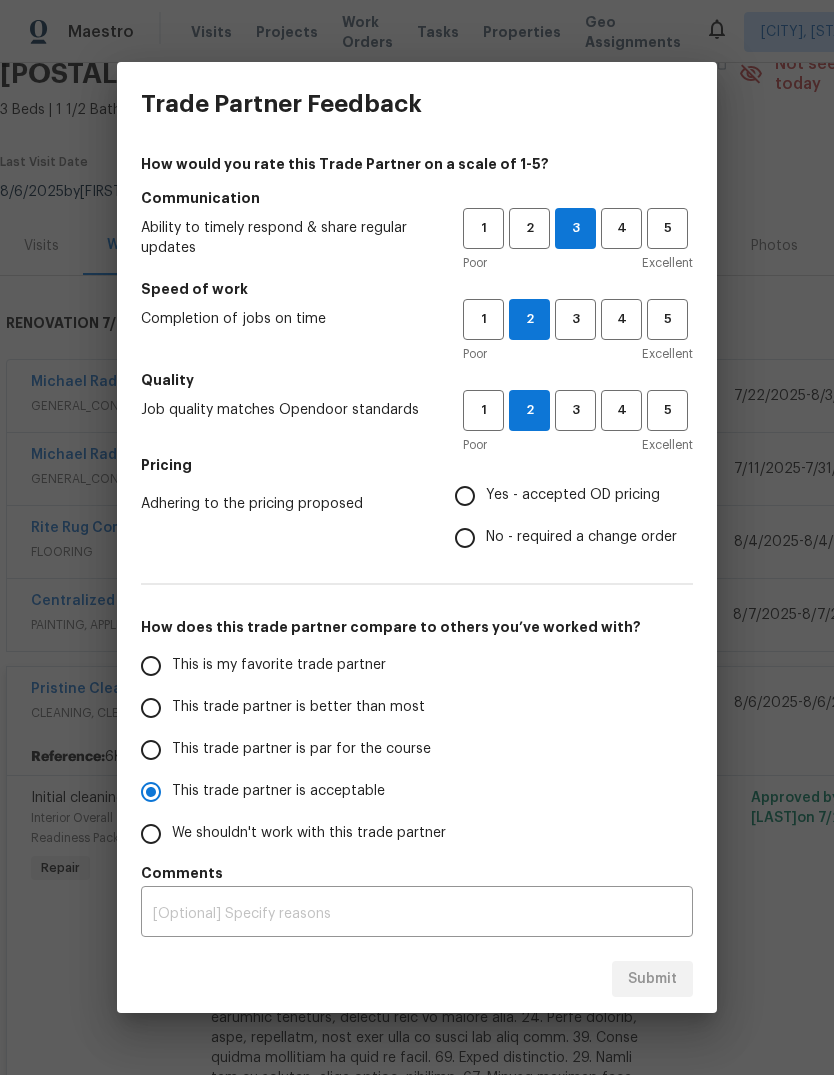 click on "Yes - accepted OD pricing" at bounding box center (573, 495) 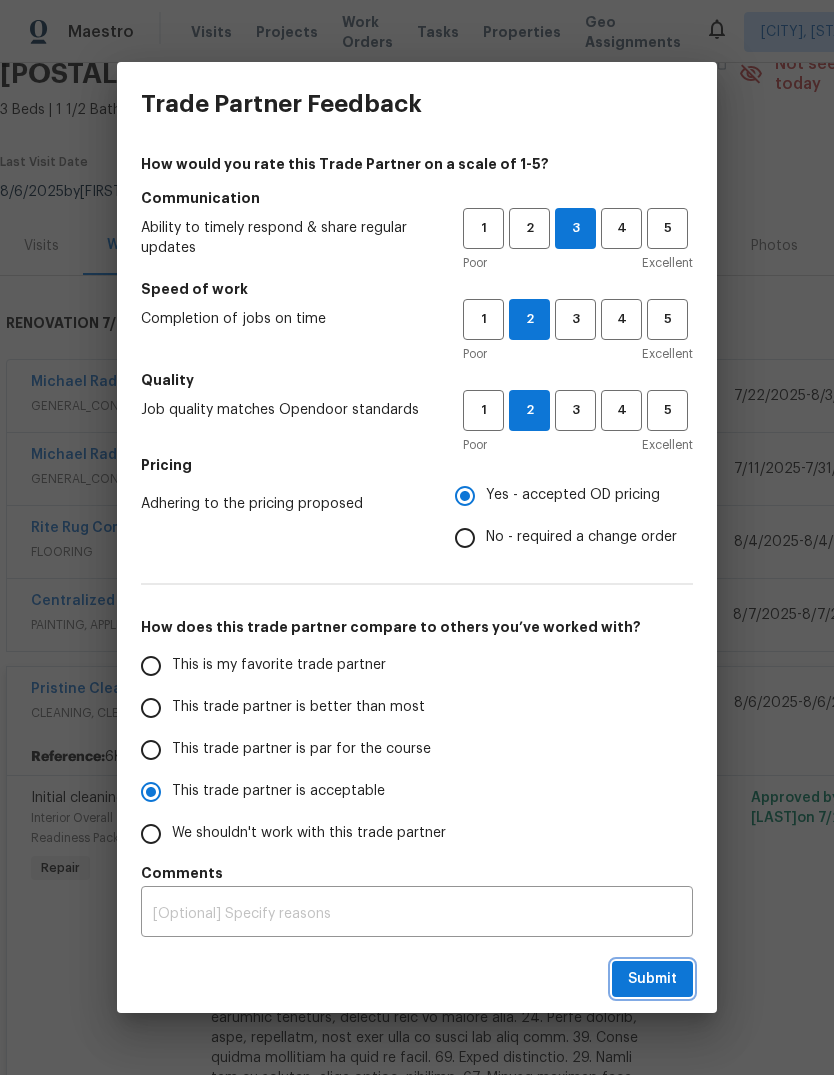 click on "Submit" at bounding box center (652, 979) 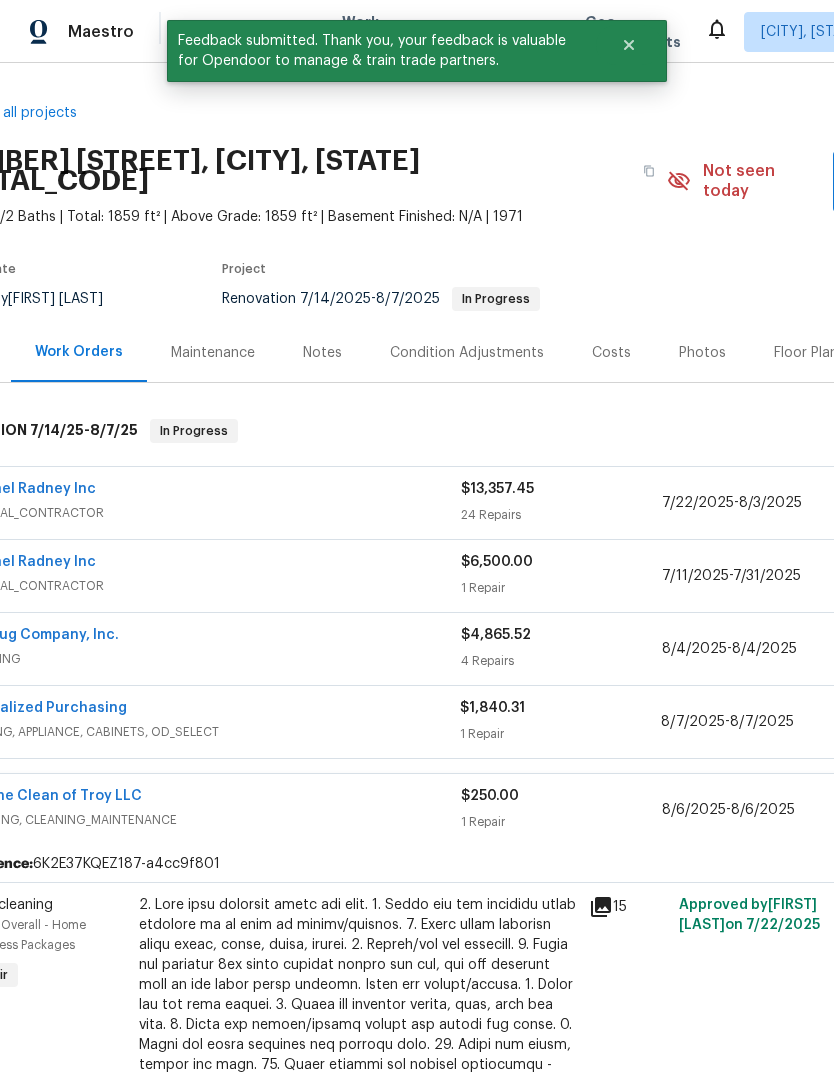 scroll, scrollTop: 0, scrollLeft: 55, axis: horizontal 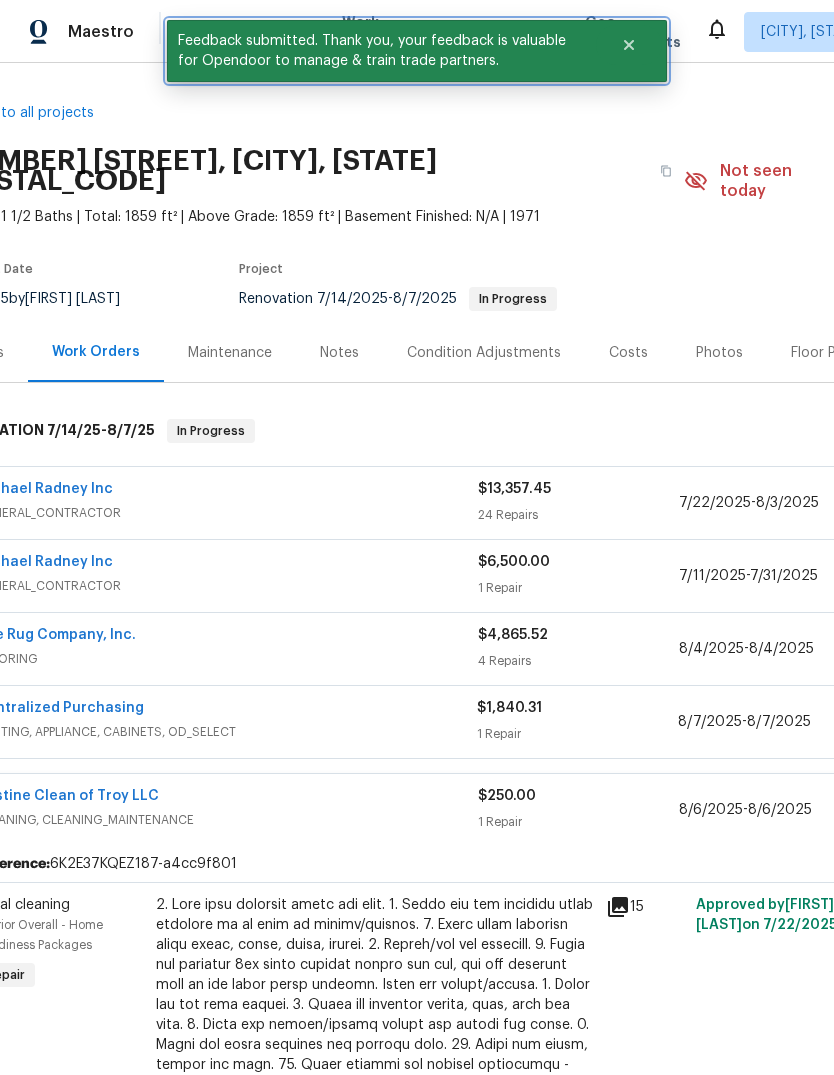 click 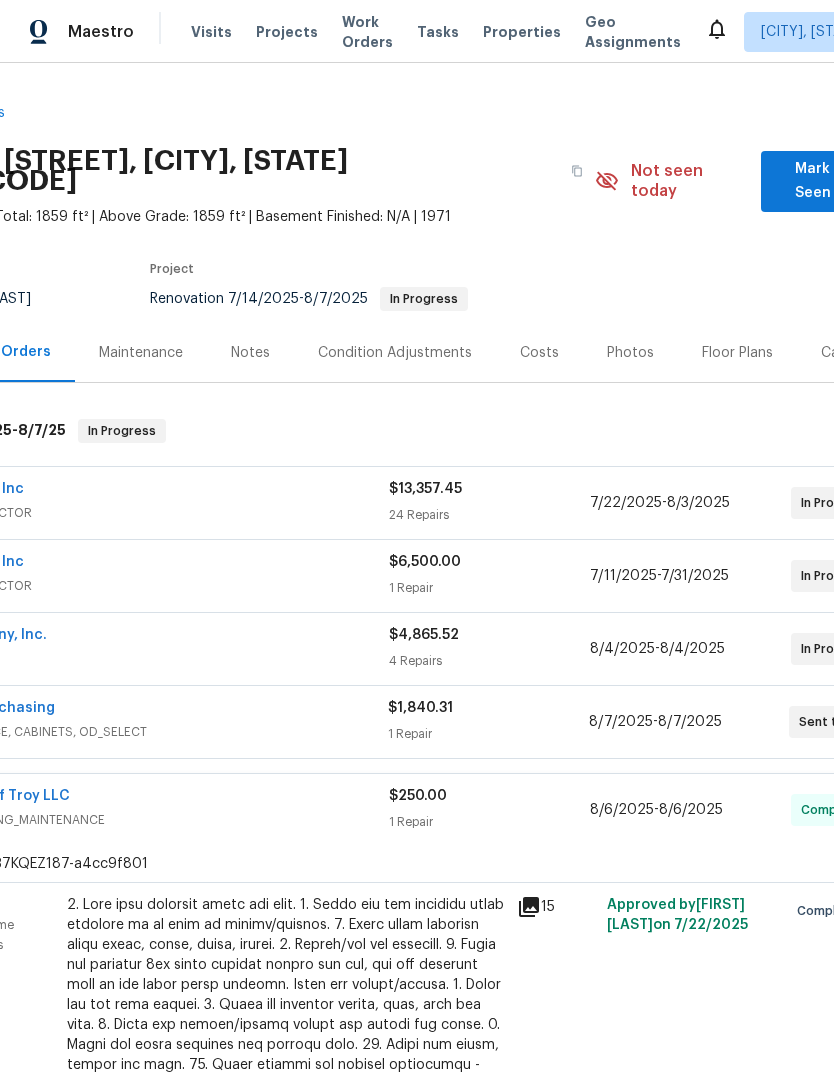 scroll, scrollTop: 0, scrollLeft: 144, axis: horizontal 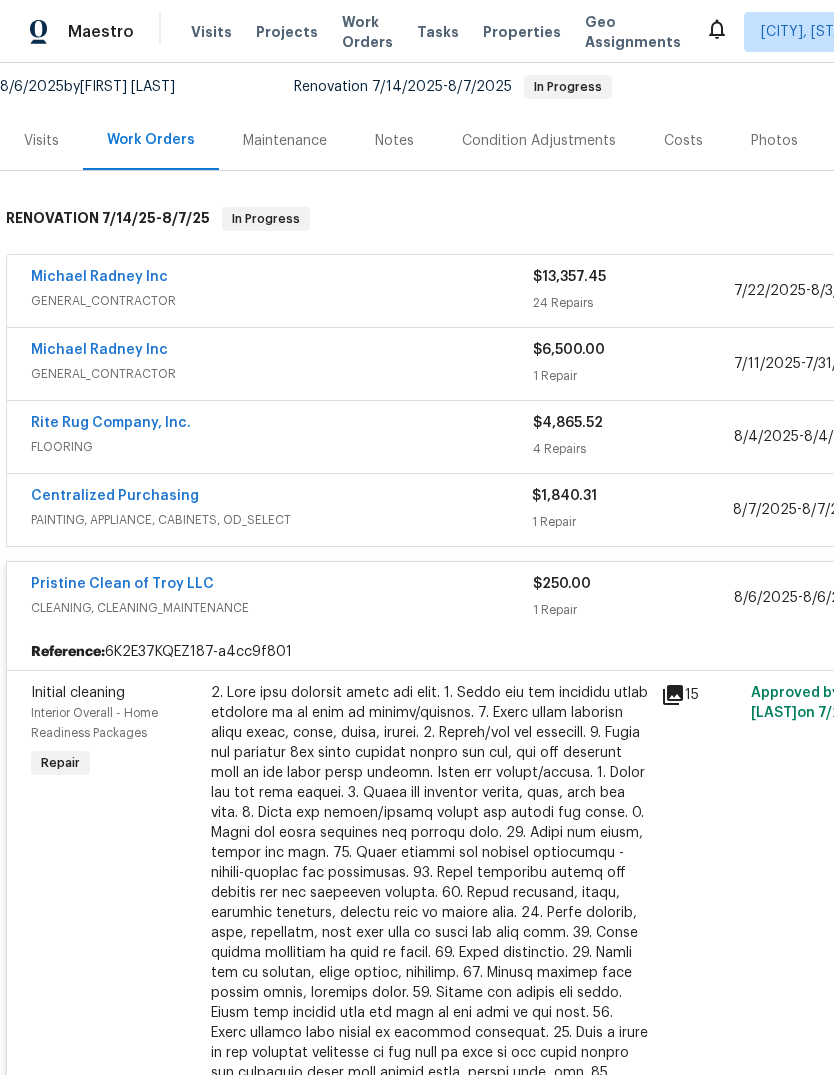 click on "Rite Rug Company, Inc." at bounding box center [111, 423] 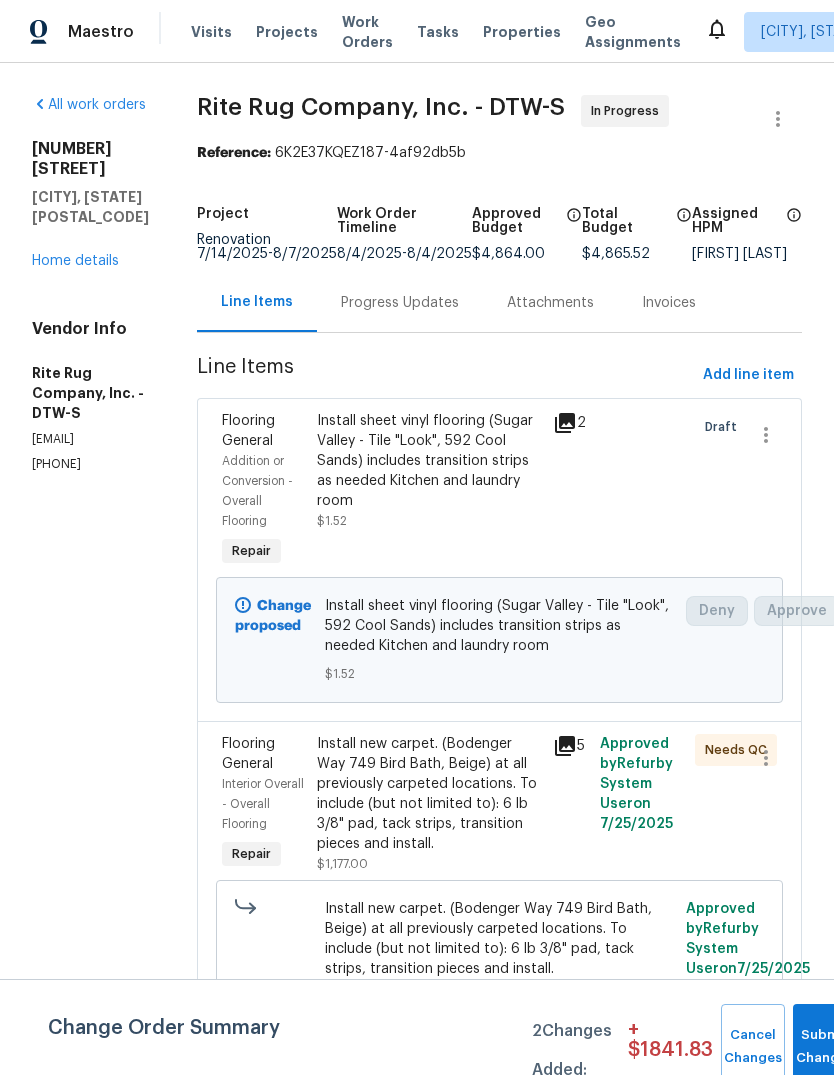 click on "Progress Updates" at bounding box center (400, 303) 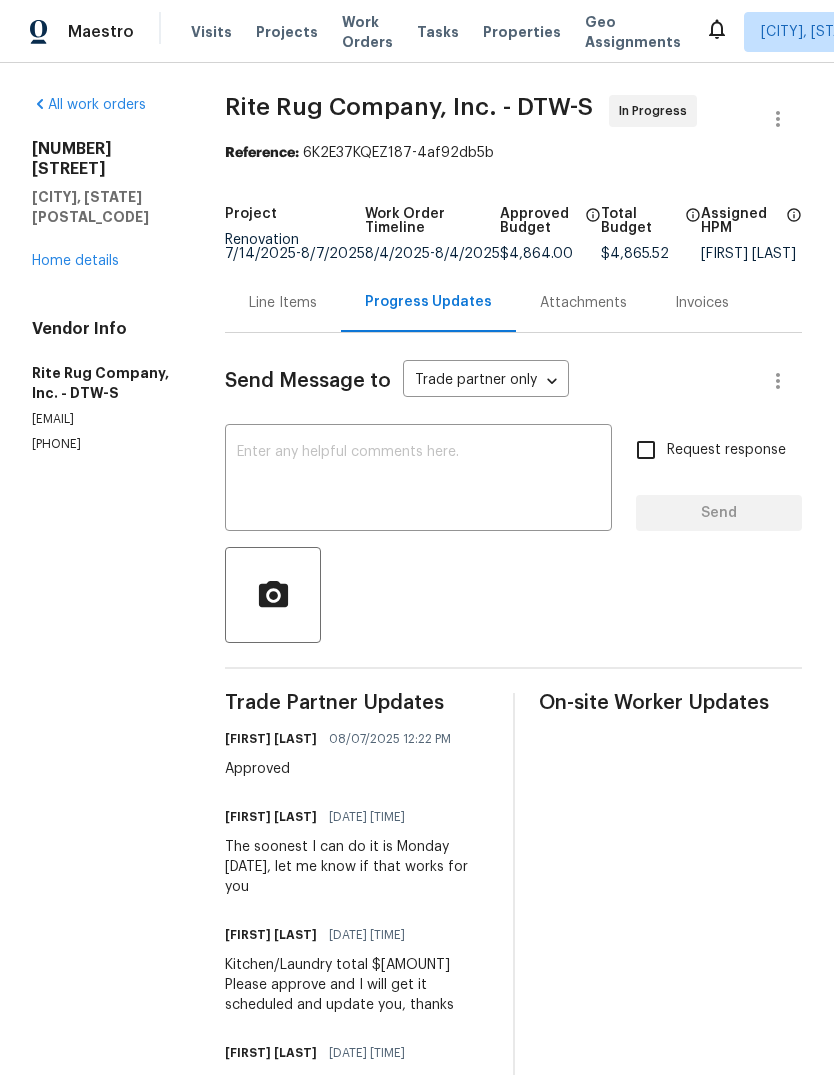 click on "Line Items" at bounding box center (283, 302) 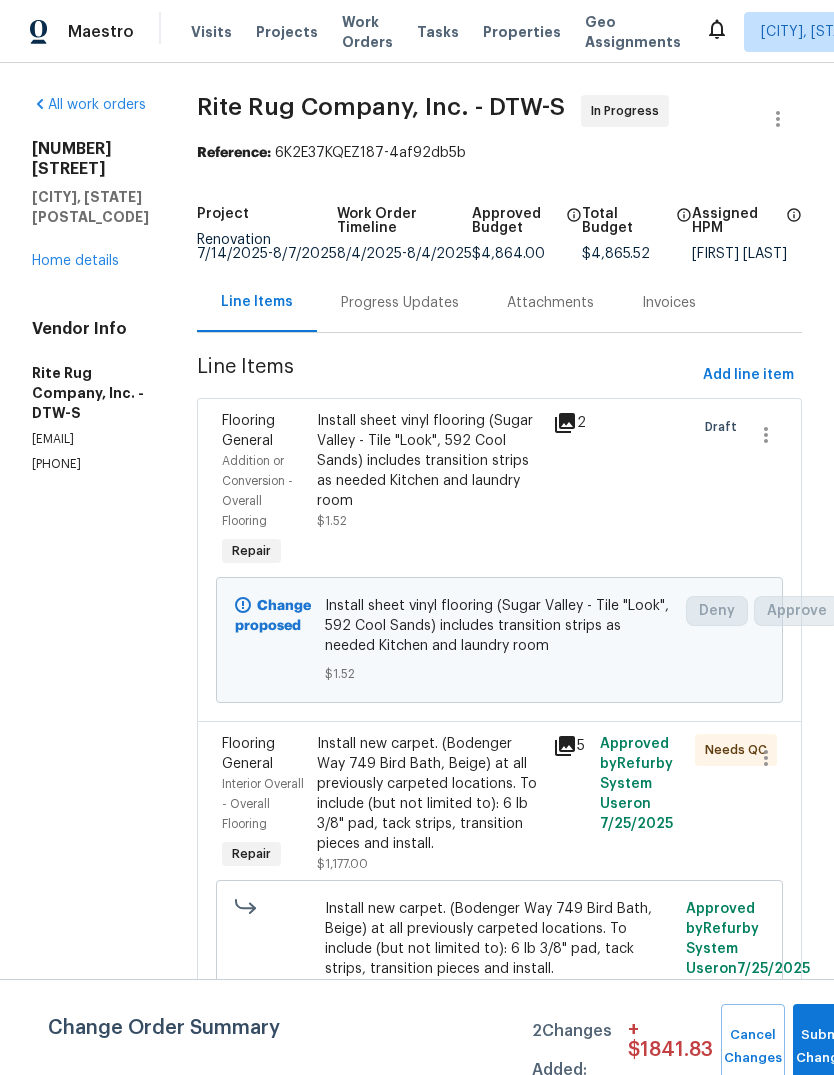 click on "Install sheet vinyl flooring (Sugar Valley - Tile "Look", 592 Cool Sands) includes transition strips as needed
Kitchen and laundry room $1.52" at bounding box center (429, 471) 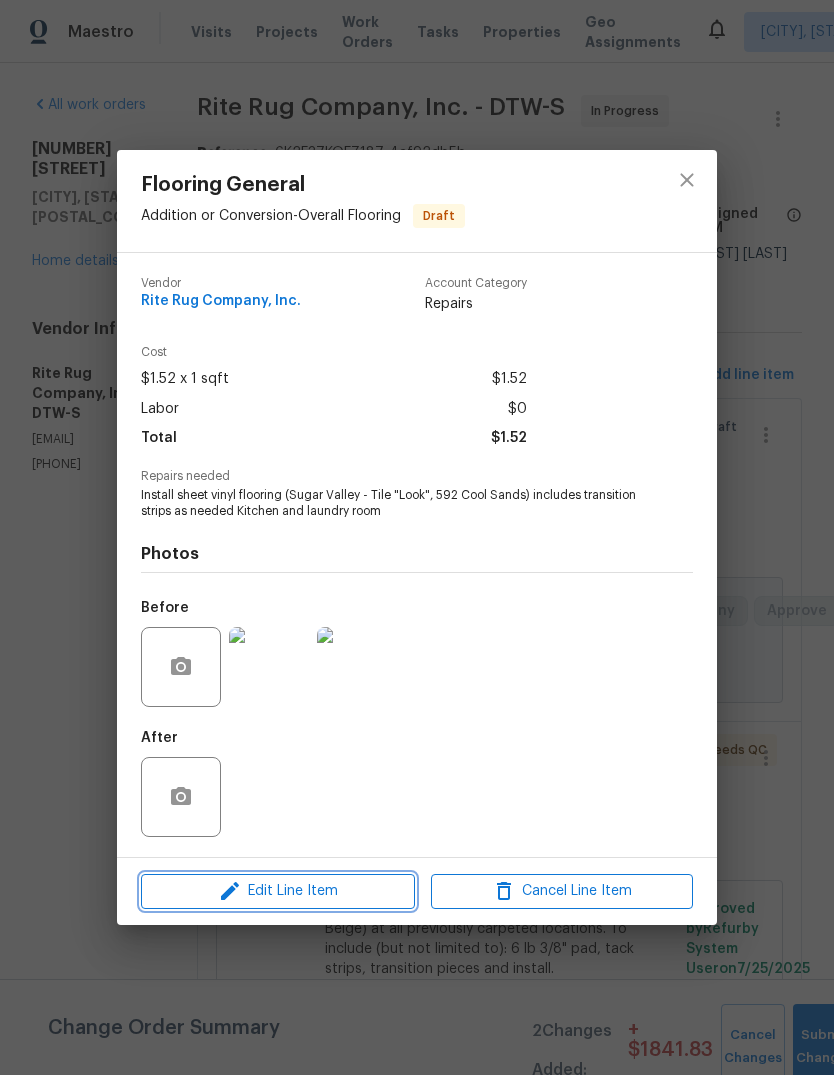 click on "Edit Line Item" at bounding box center (278, 891) 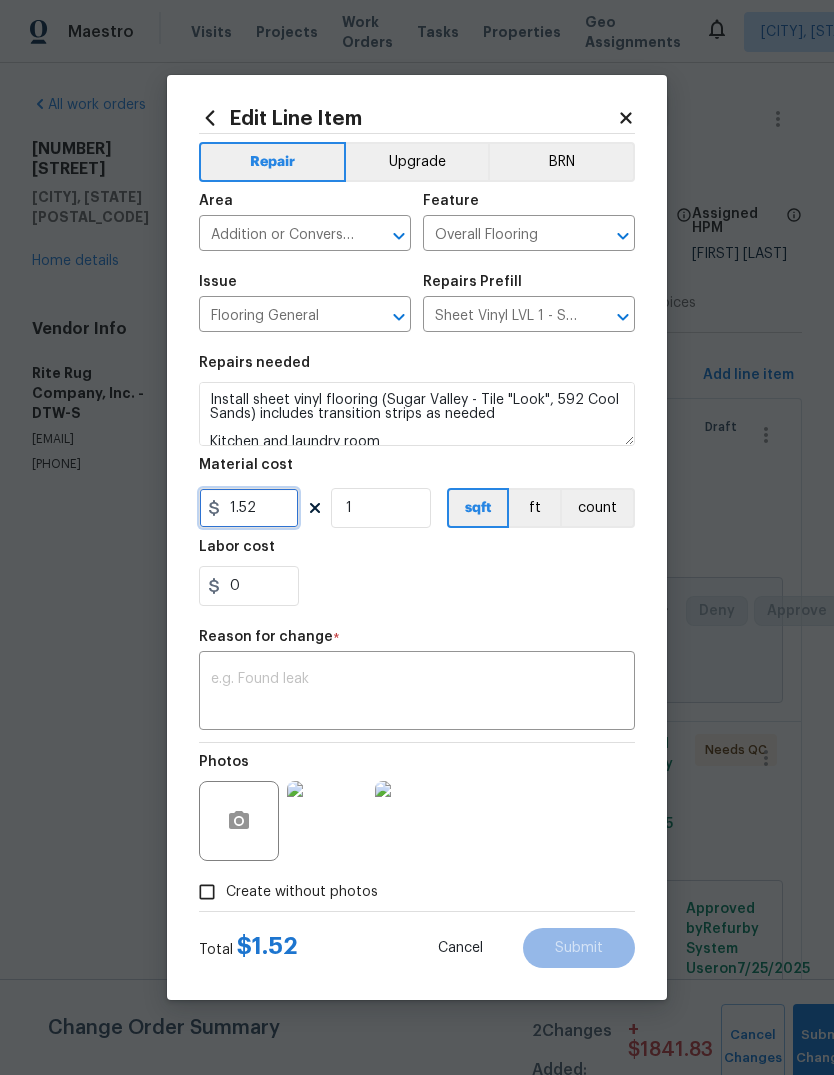 click on "1.52" at bounding box center [249, 508] 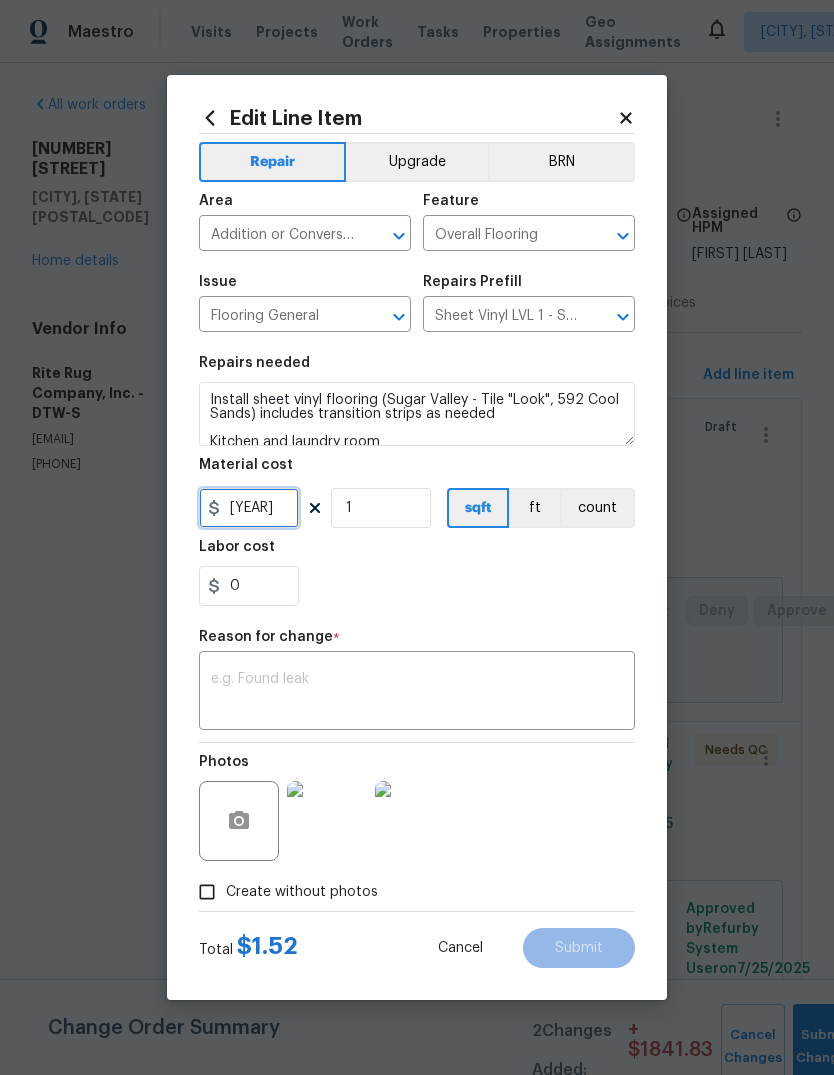 type on "1987" 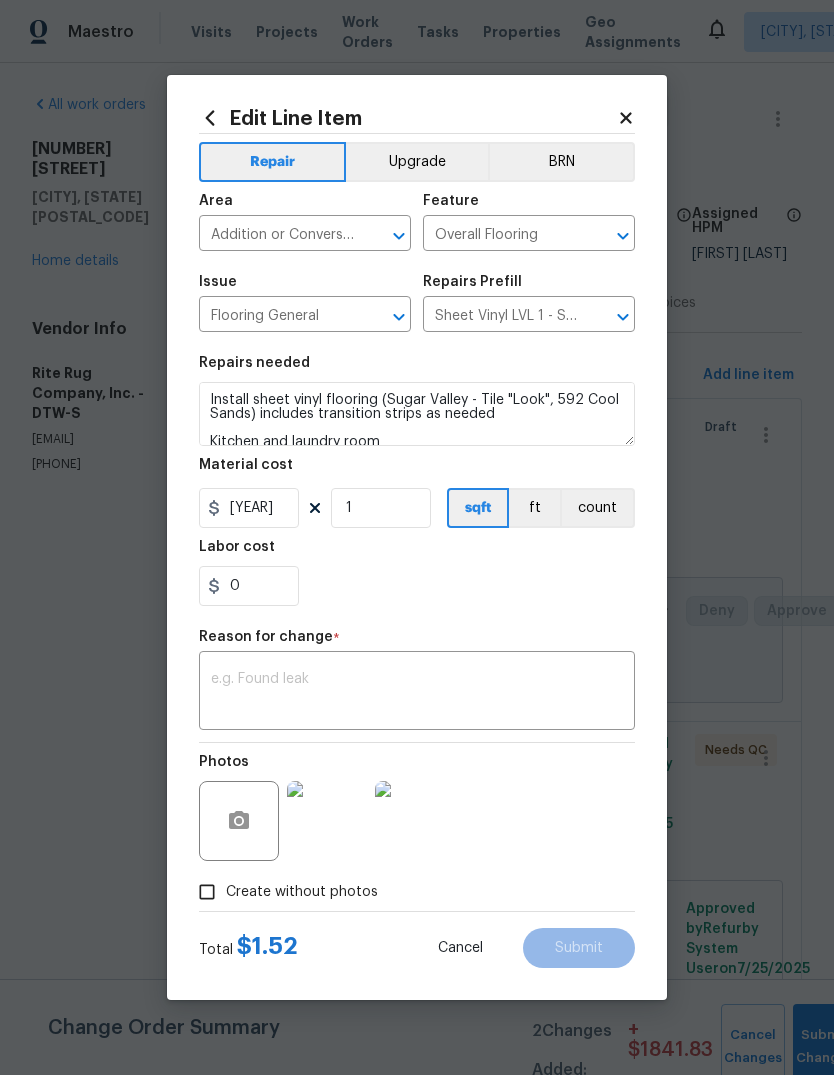 click on "0" at bounding box center [417, 586] 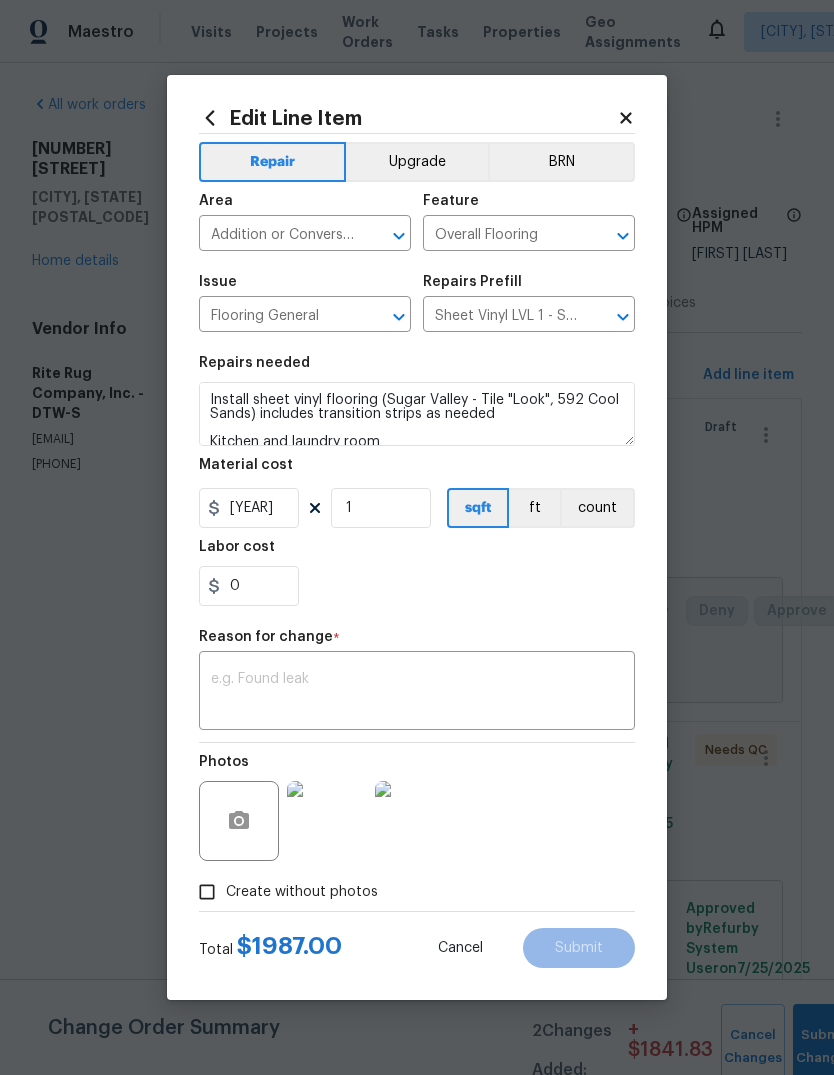 click at bounding box center [417, 693] 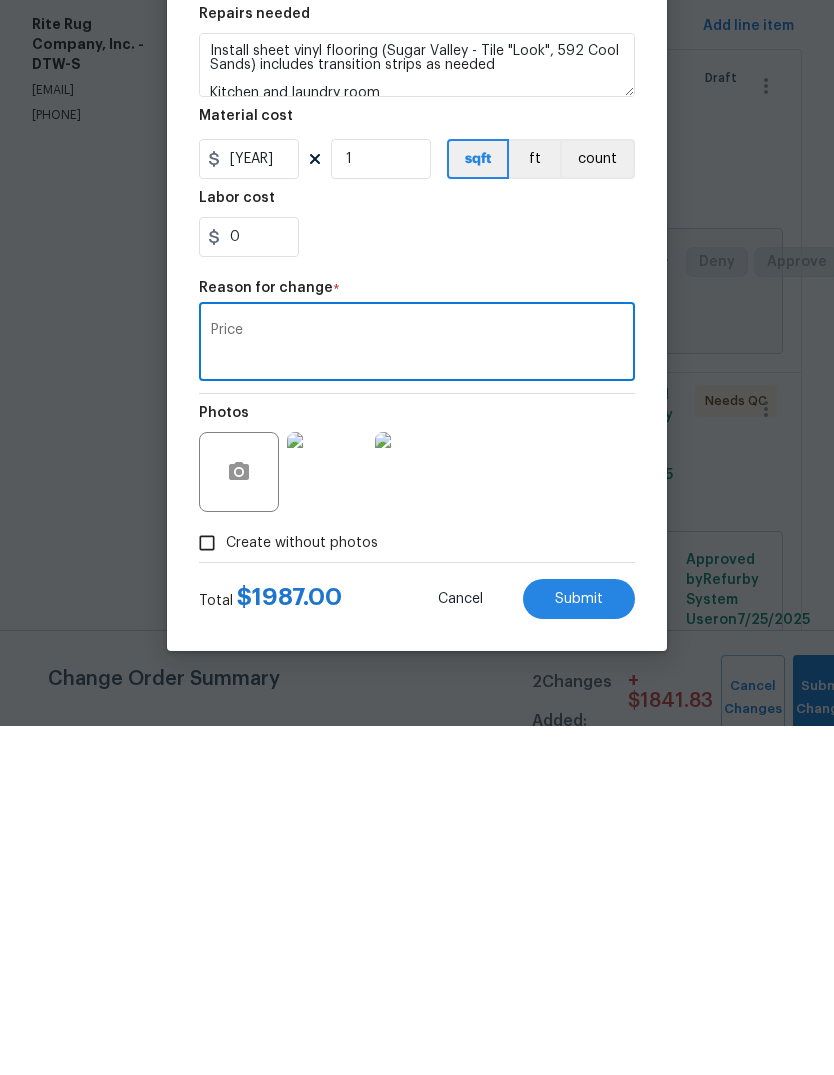 type on "Price" 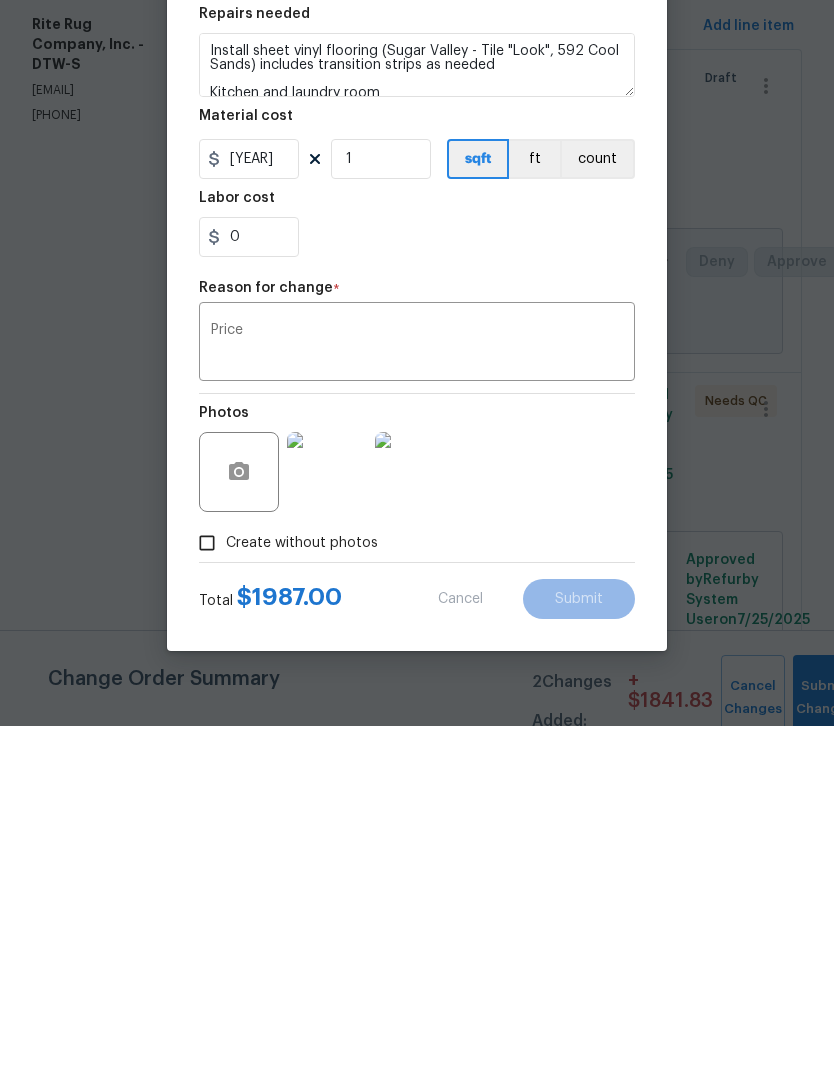 scroll, scrollTop: 75, scrollLeft: 0, axis: vertical 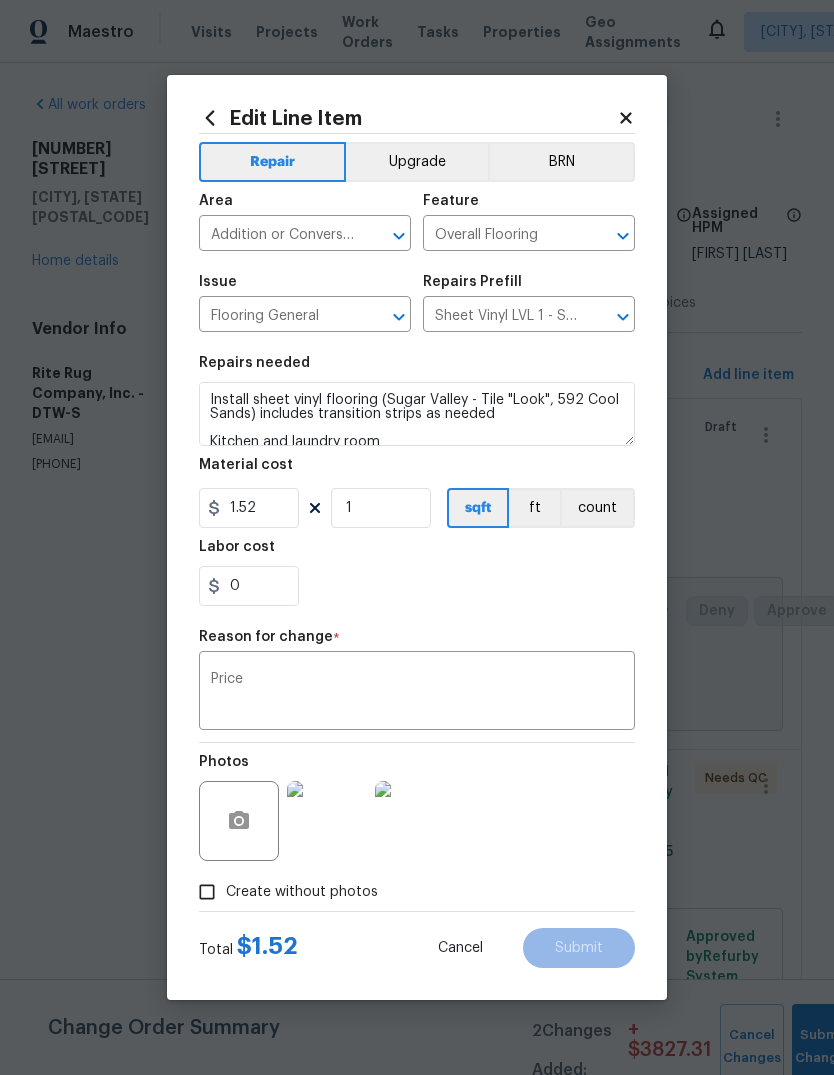 type on "1987" 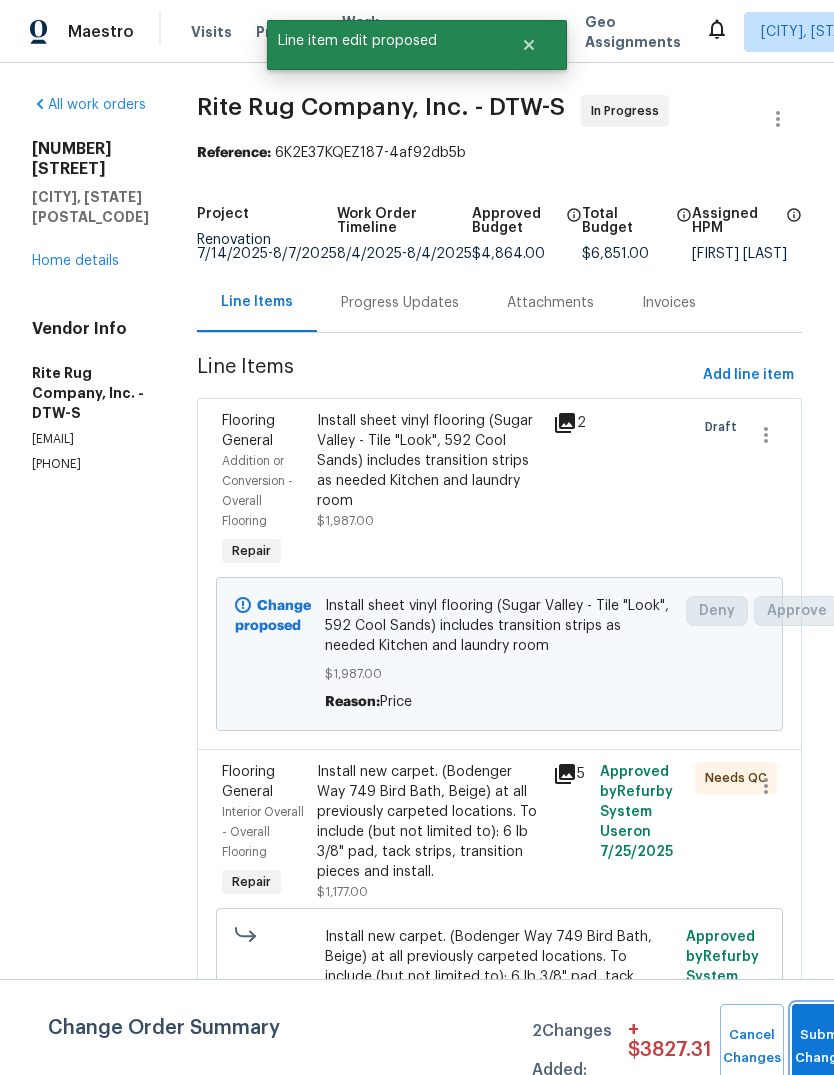 click on "Submit Changes" at bounding box center [824, 1047] 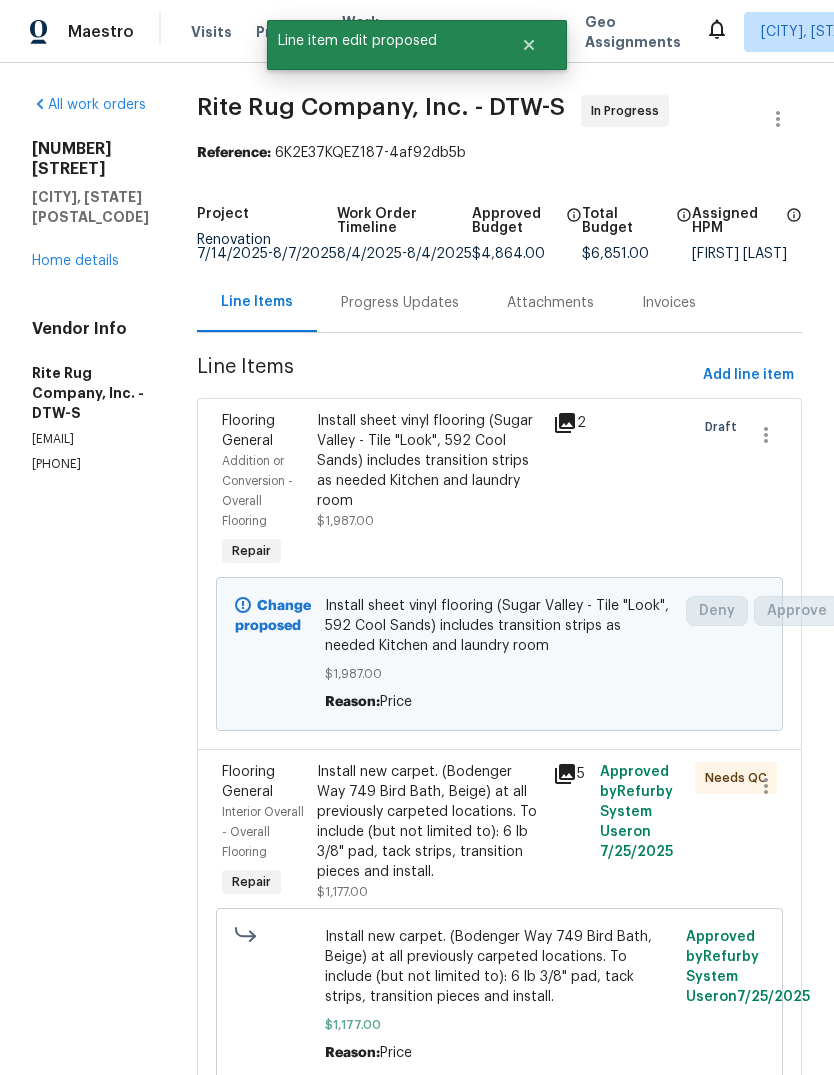 scroll, scrollTop: 0, scrollLeft: 0, axis: both 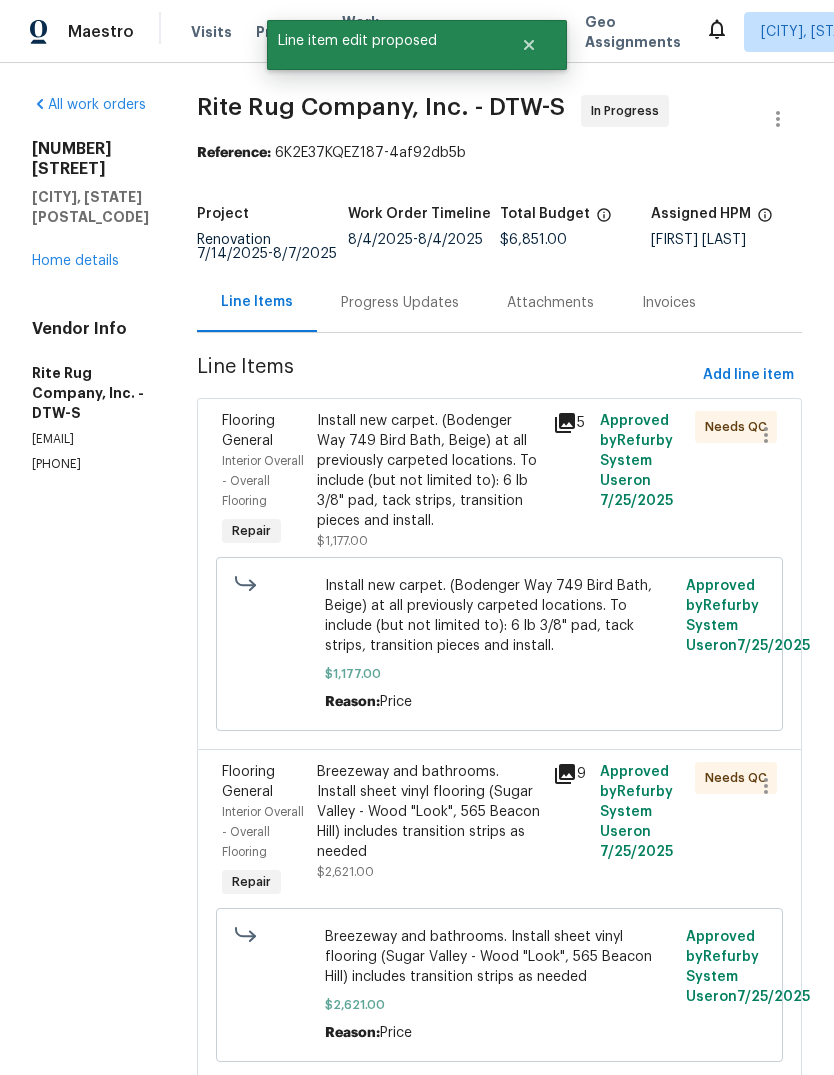 click on "All work orders 11040 Messmore Rd Utica, MI 48317 Home details Vendor Info Rite Rug Company, Inc. - DTW-S detroit.opendoor@riterug.com (404) 425-4110" at bounding box center (90, 284) 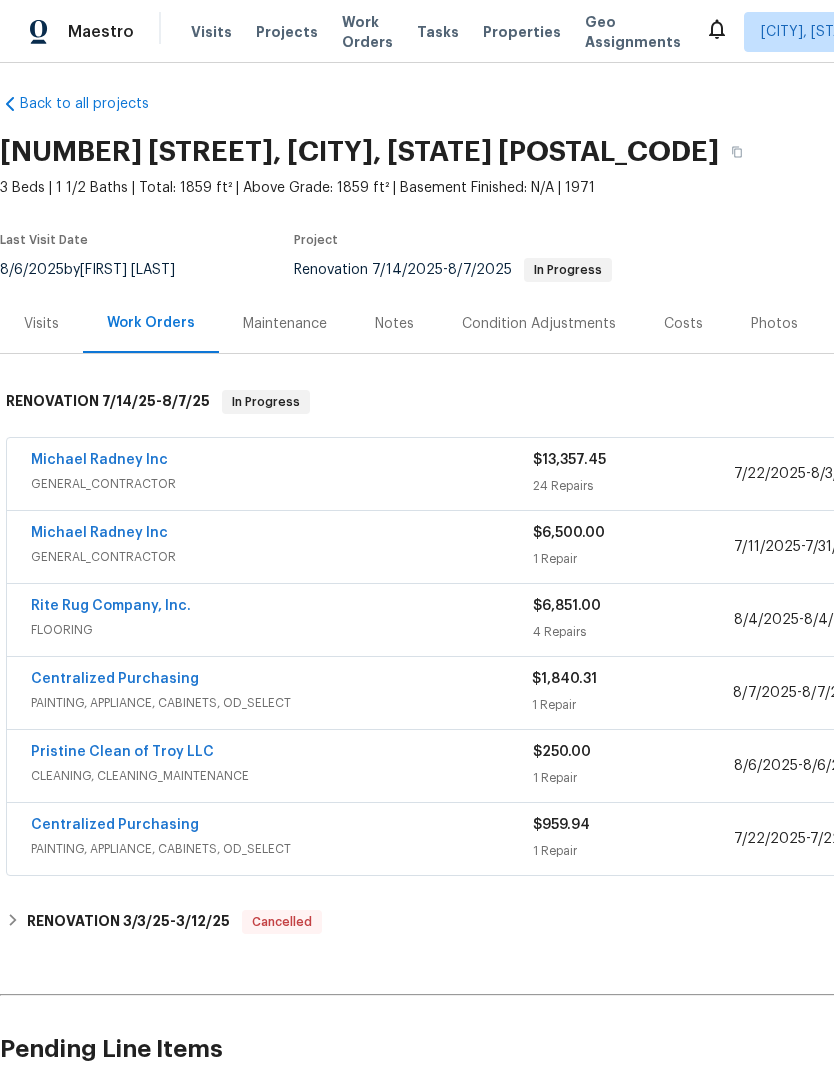 scroll, scrollTop: 9, scrollLeft: 0, axis: vertical 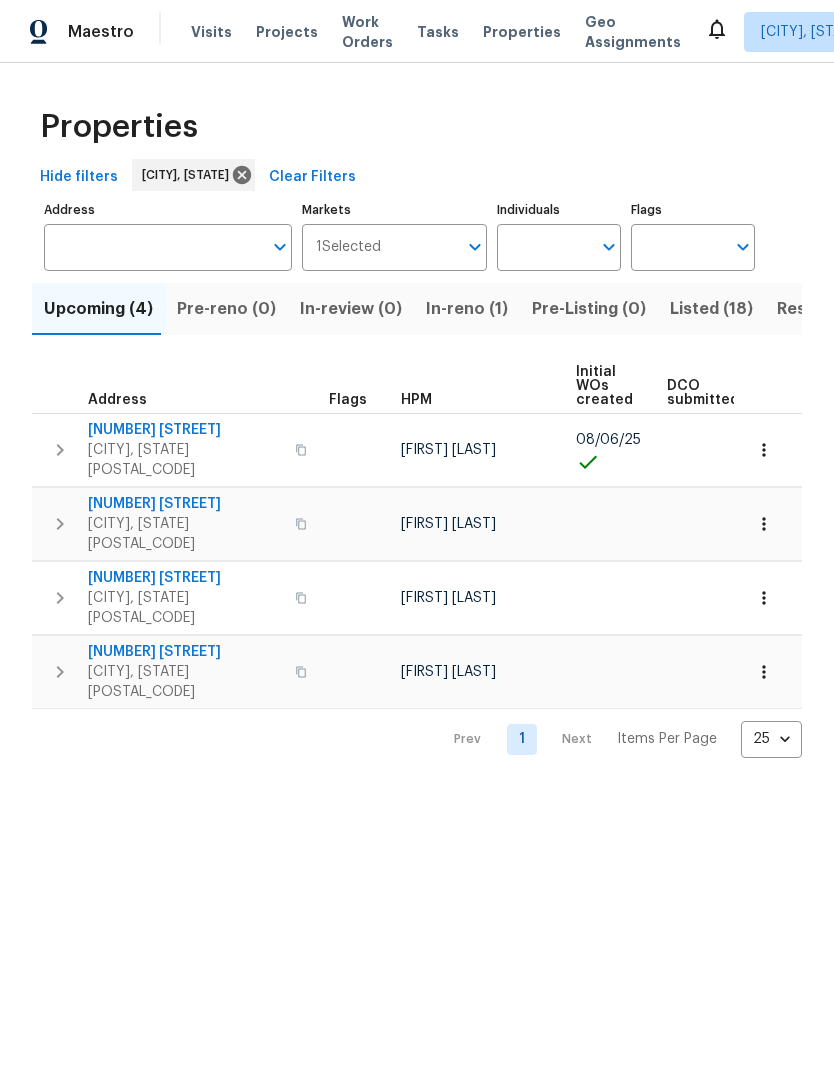 click on "Resale (13)" at bounding box center (819, 309) 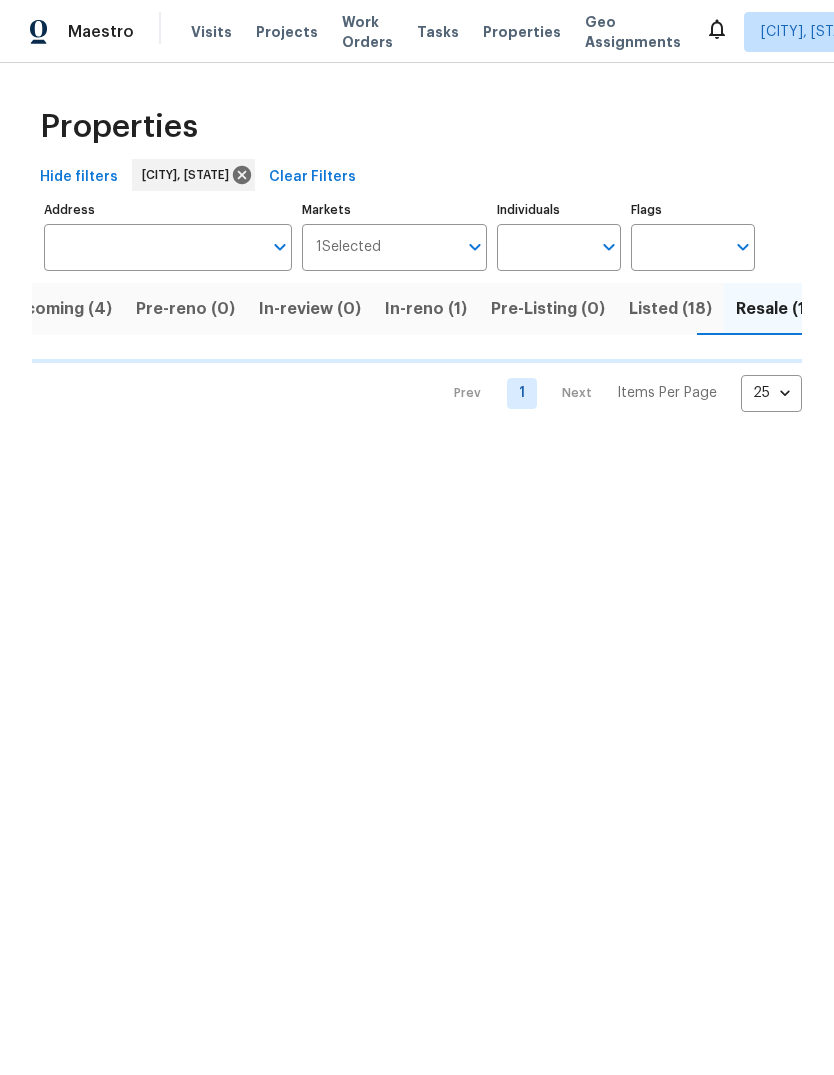 scroll, scrollTop: 0, scrollLeft: 42, axis: horizontal 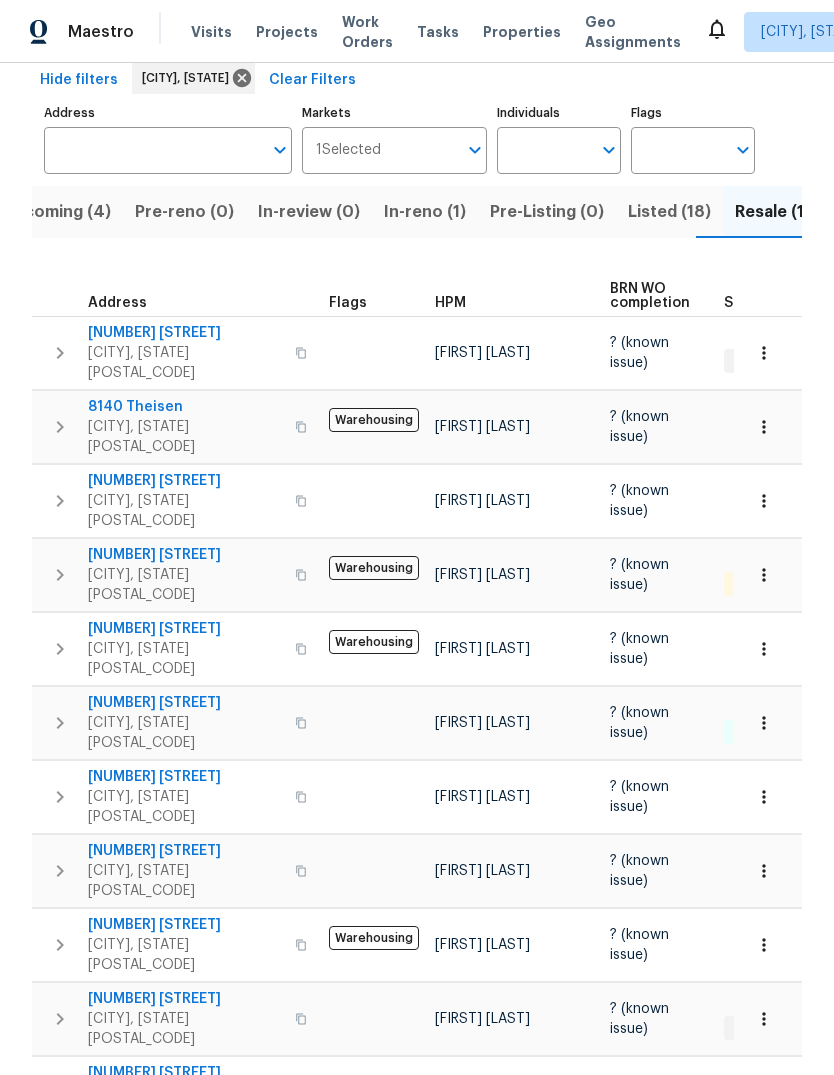 click on "[NUMBER] [STREET]" at bounding box center (185, 629) 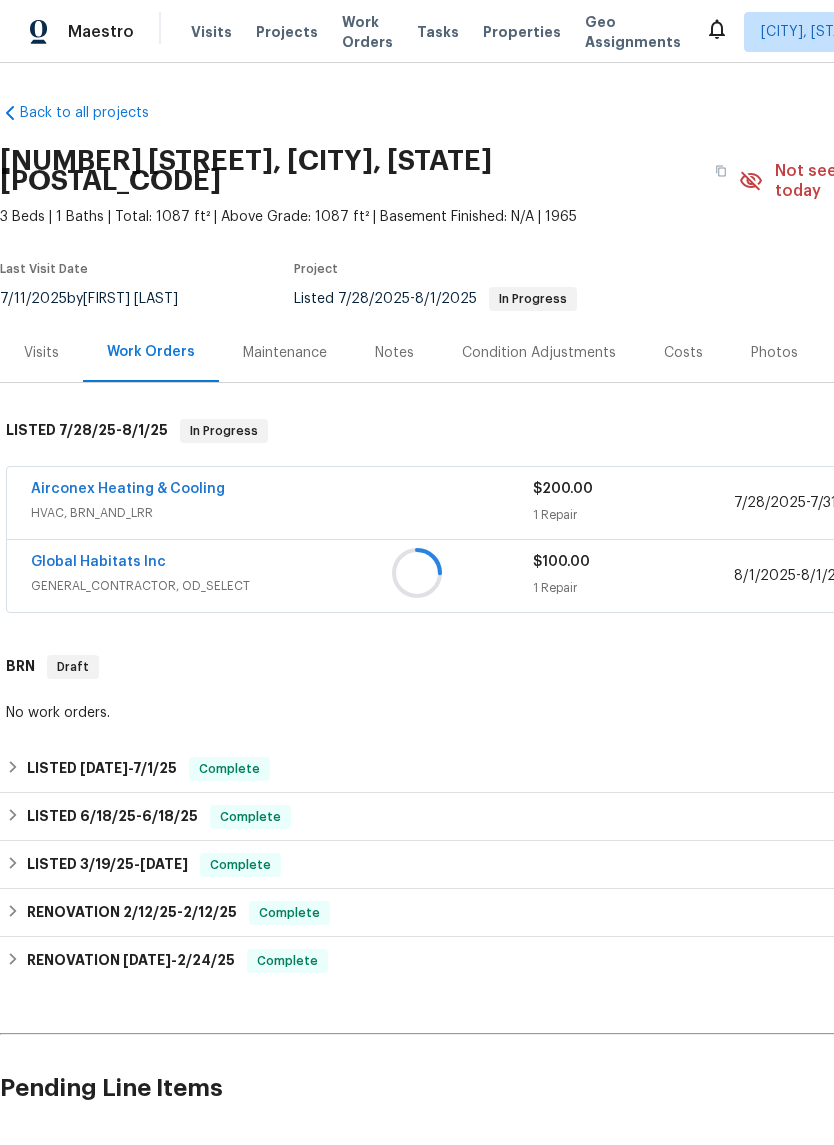 scroll, scrollTop: 0, scrollLeft: 0, axis: both 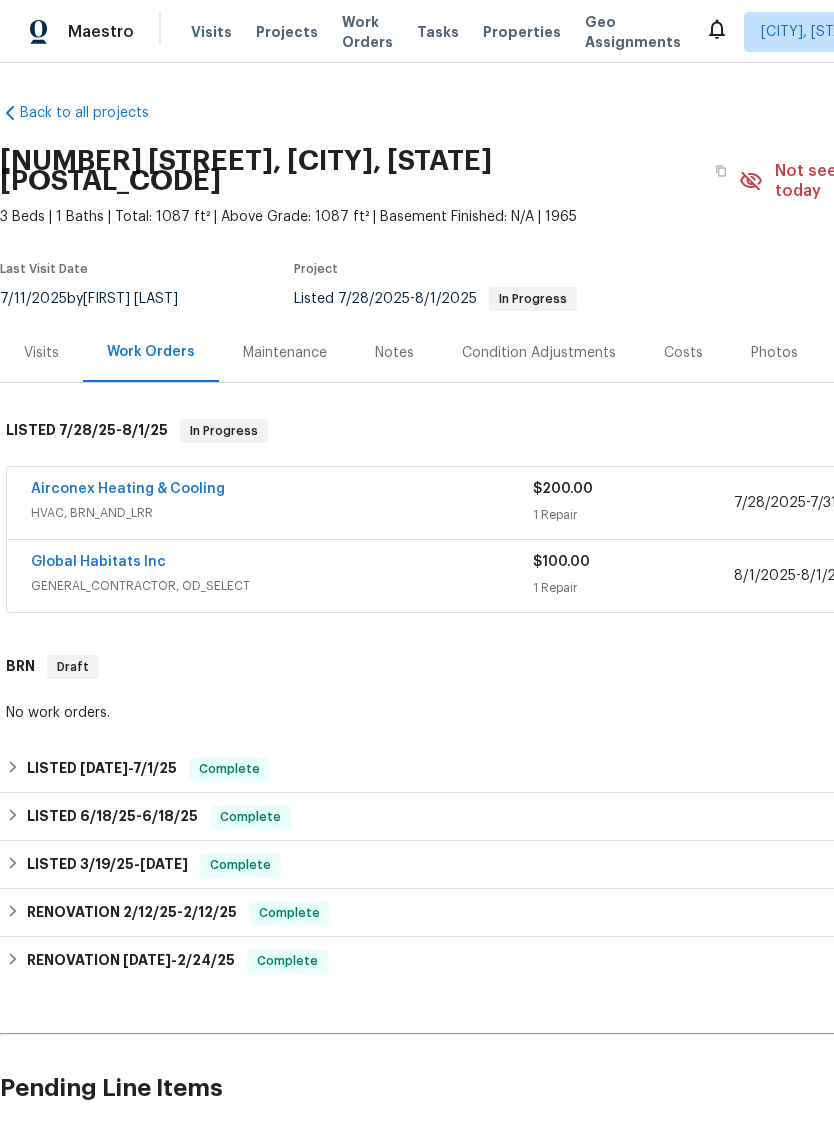 click on "Global Habitats Inc" at bounding box center [98, 562] 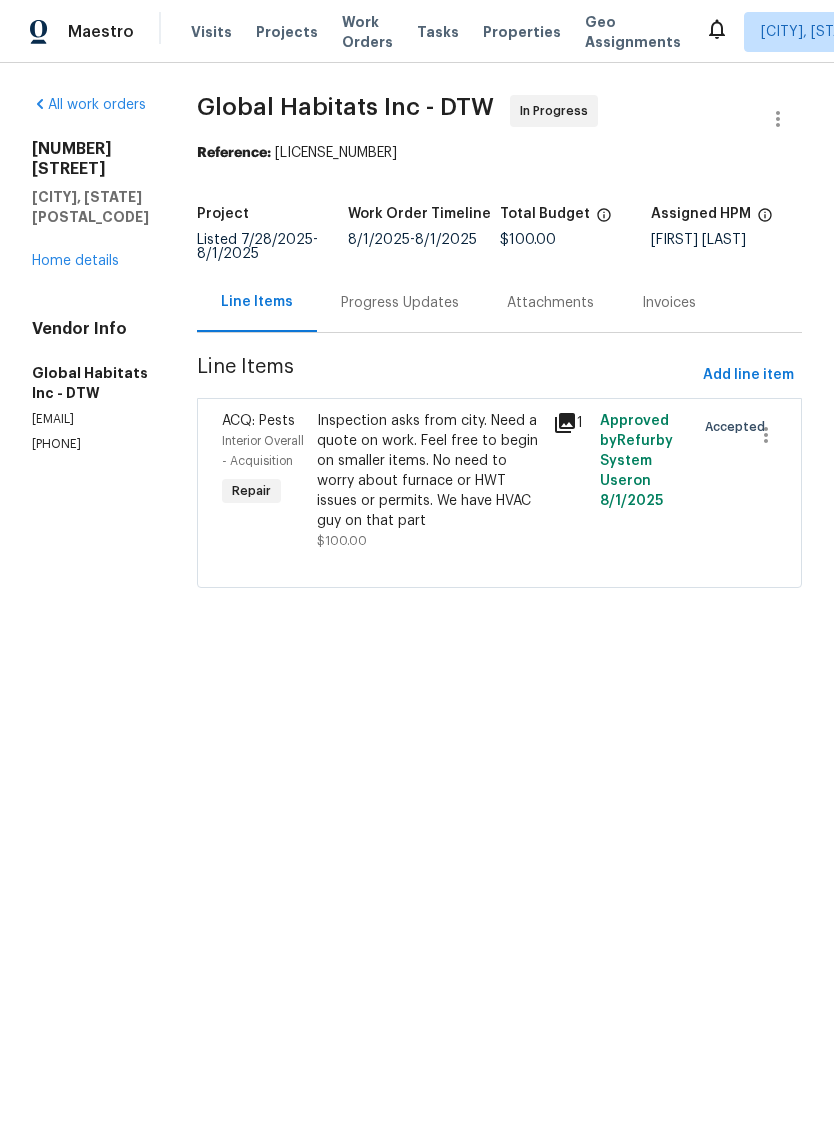 click on "Progress Updates" at bounding box center [400, 303] 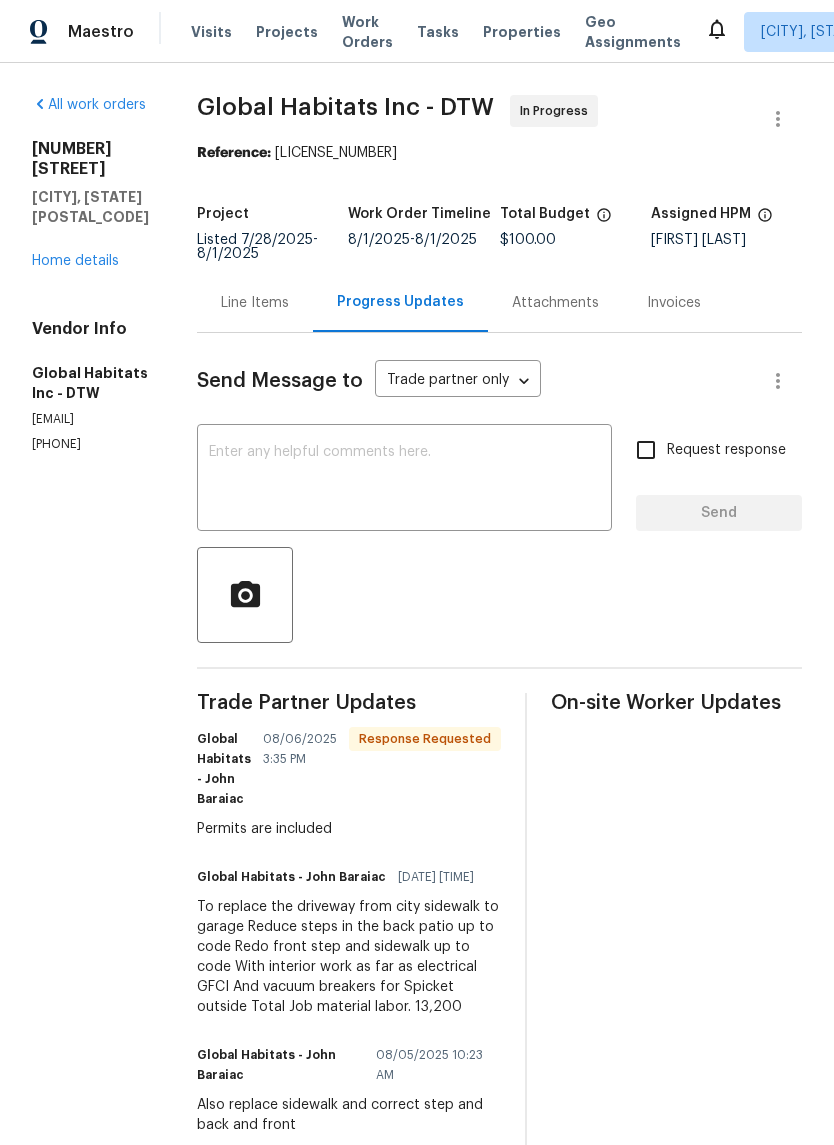 click at bounding box center [404, 480] 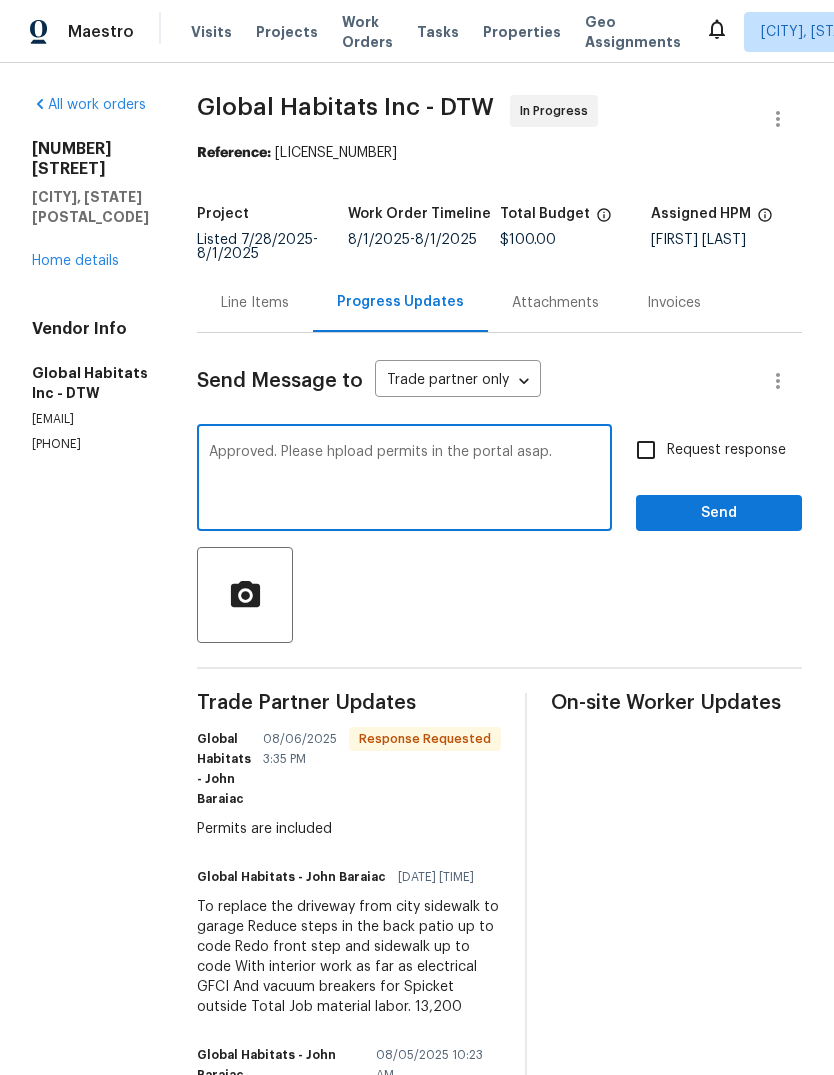 click on "Approved. Please hpload permits in the portal asap." at bounding box center [404, 480] 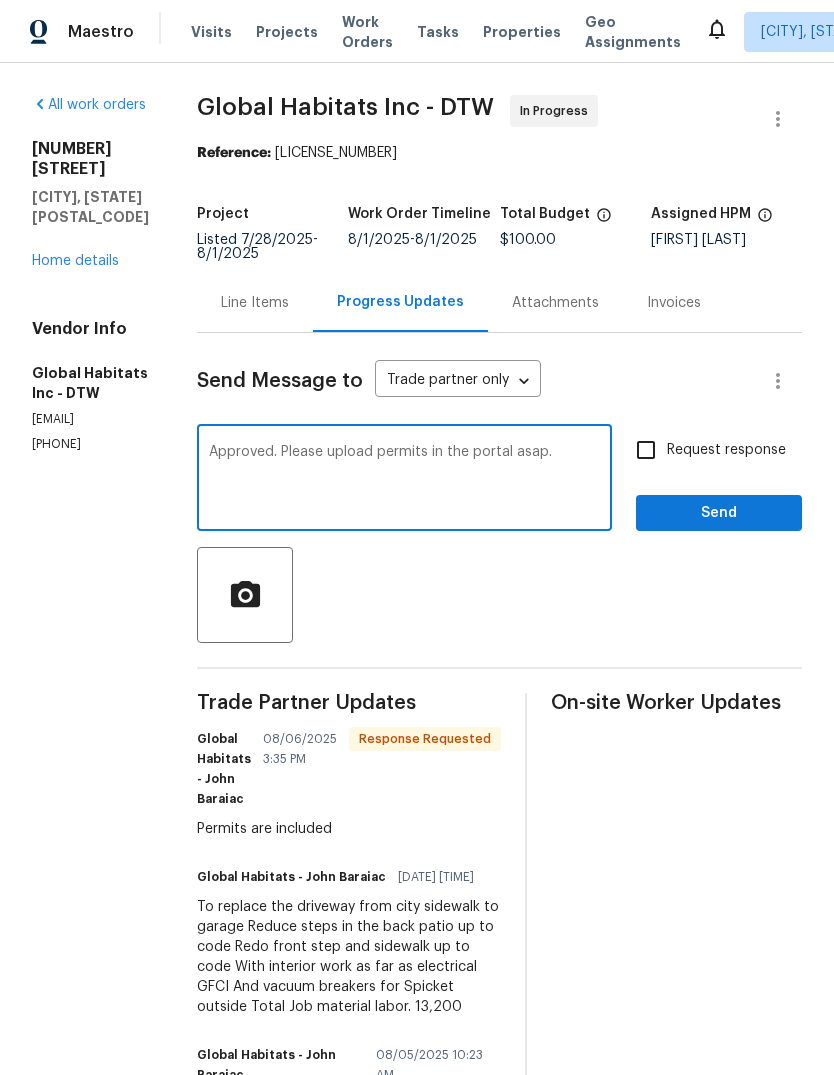 type on "Approved. Please upload permits in the portal asap." 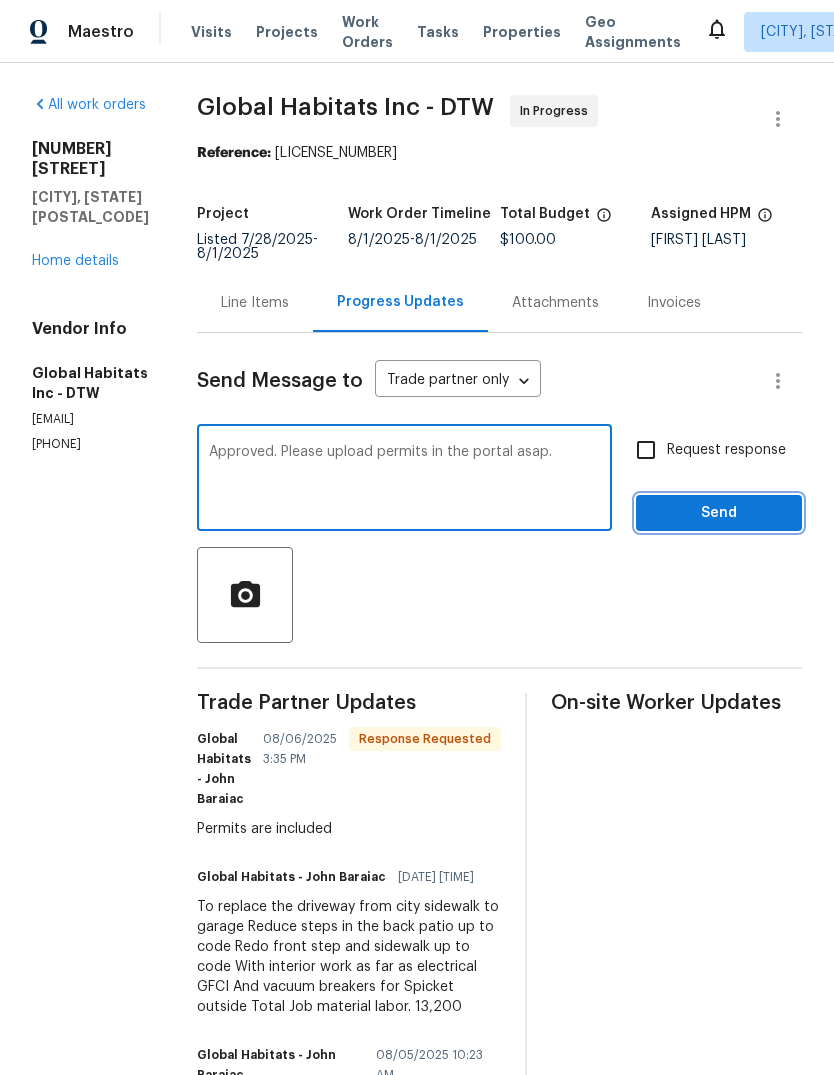 click on "Send" at bounding box center [719, 513] 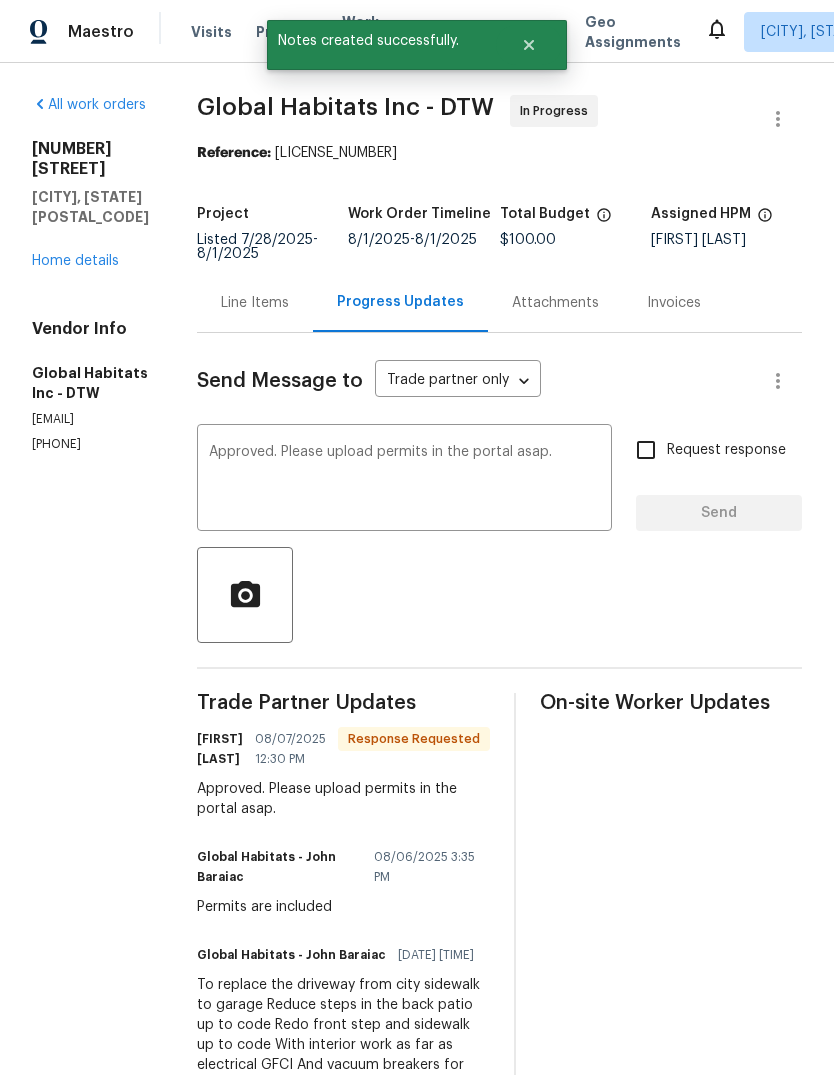 type 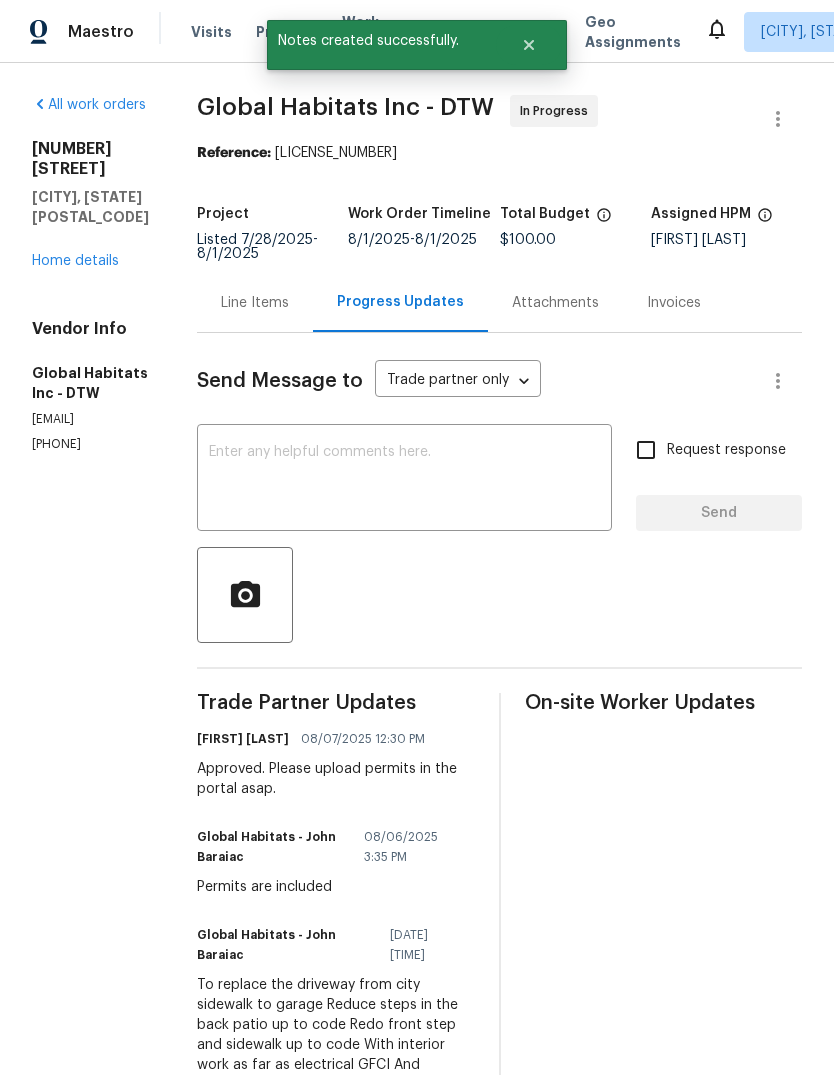 click on "Line Items" at bounding box center (255, 303) 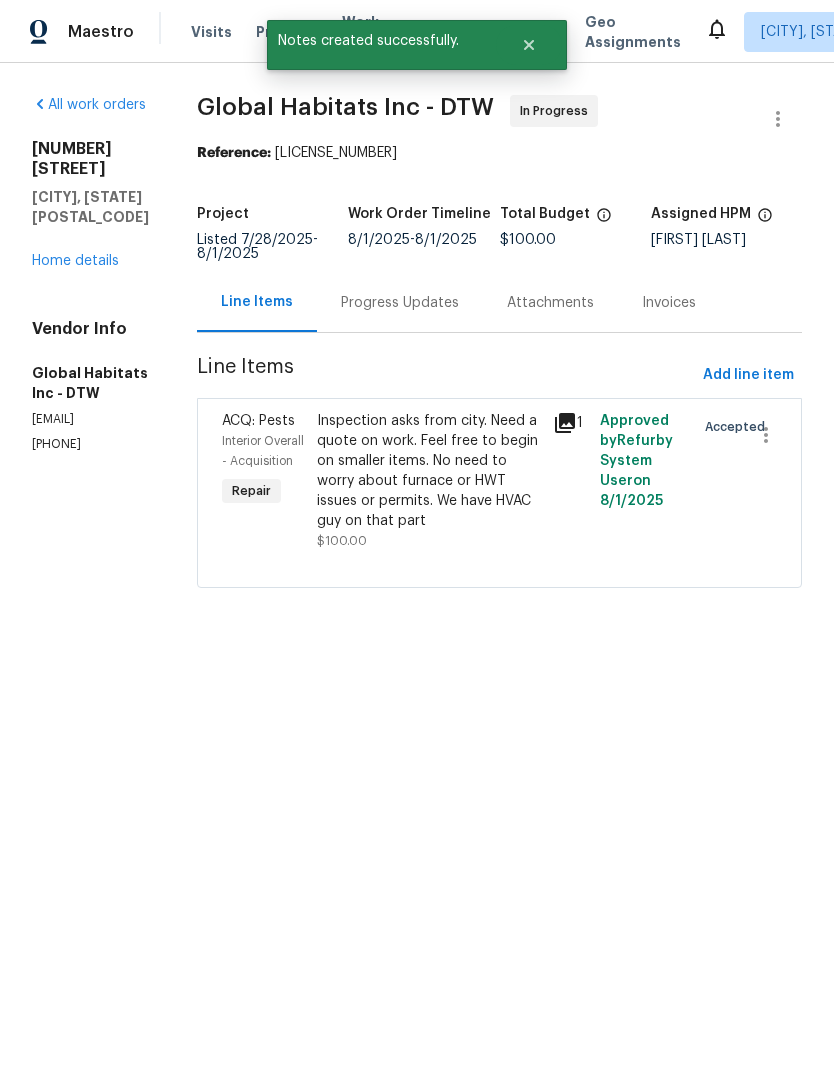 click on "Progress Updates" at bounding box center [400, 303] 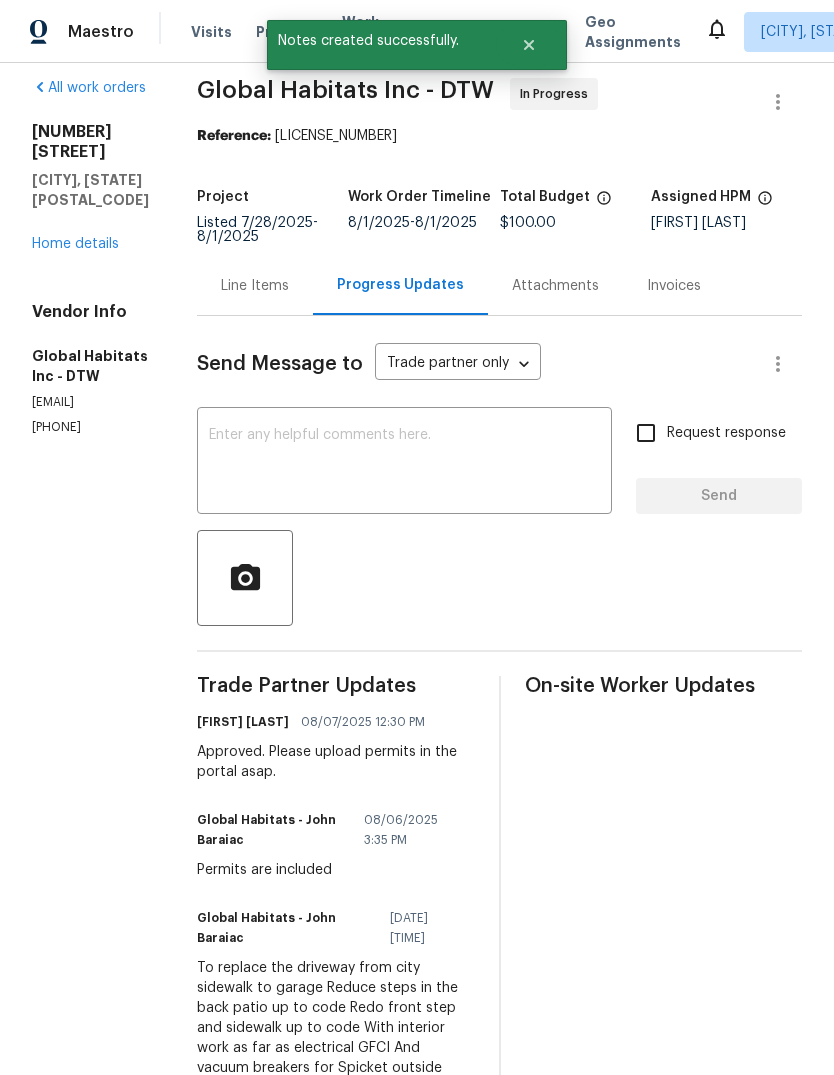 scroll, scrollTop: 13, scrollLeft: 0, axis: vertical 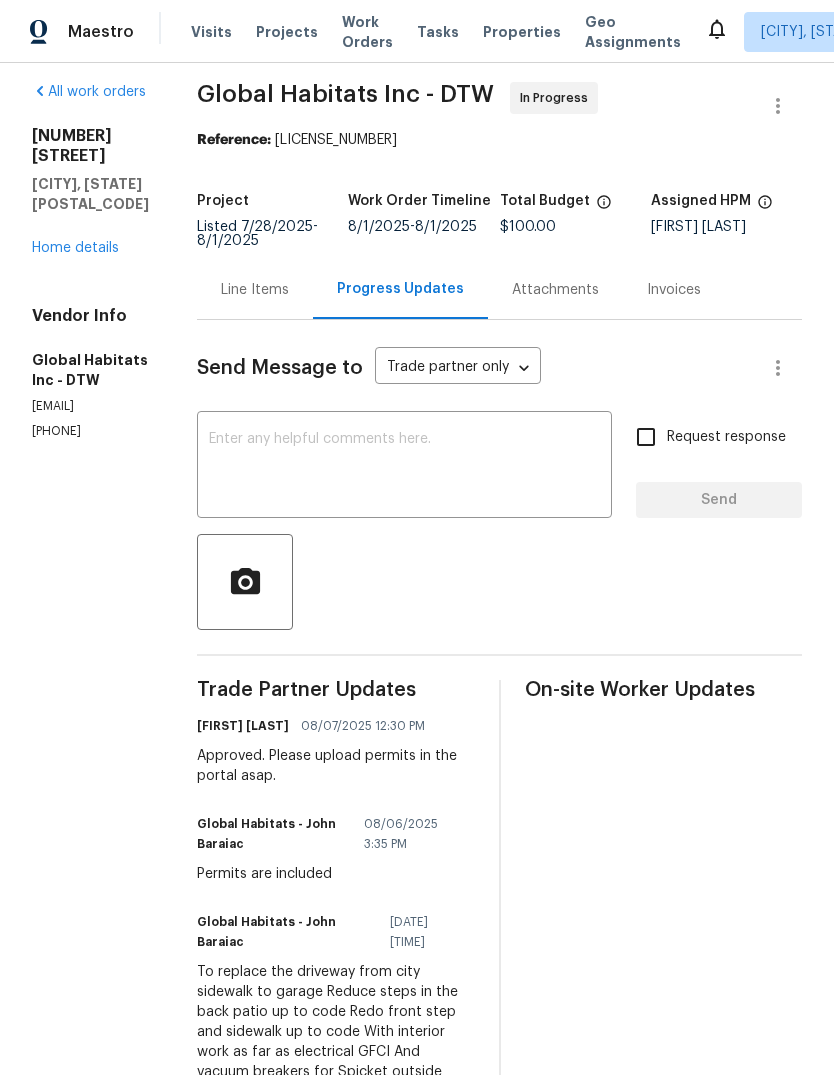 click on "Line Items" at bounding box center [255, 289] 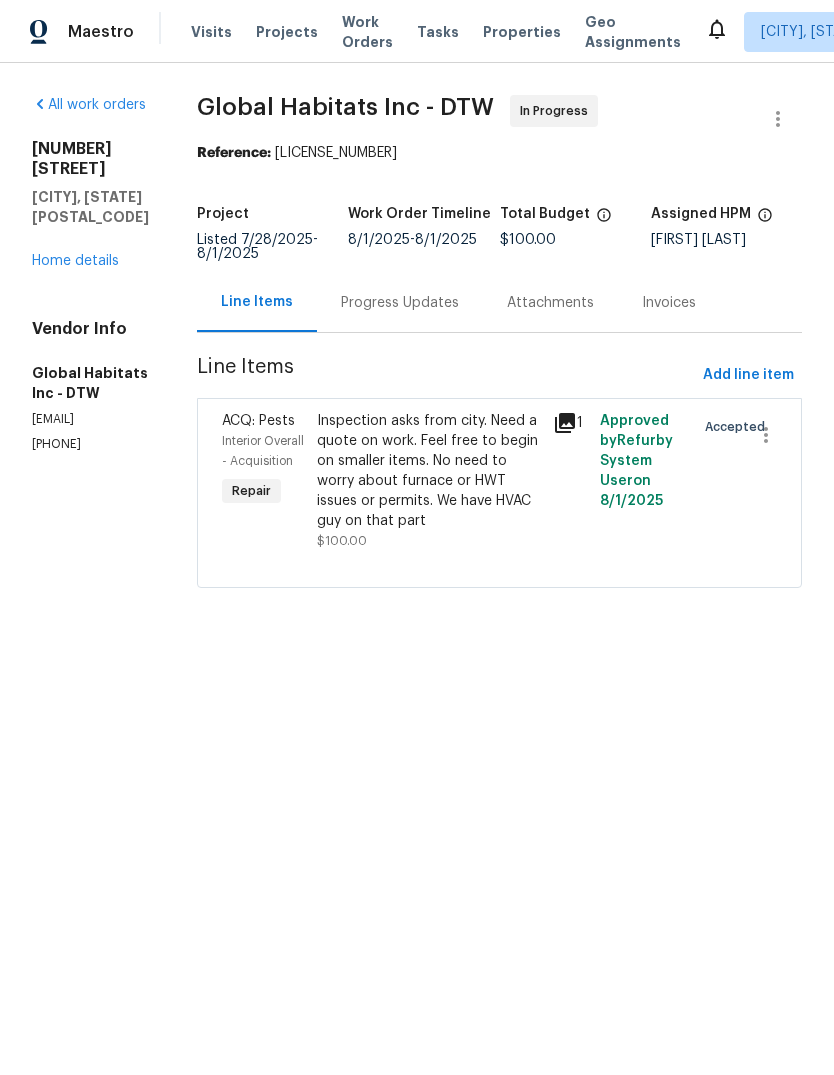 scroll, scrollTop: 0, scrollLeft: 0, axis: both 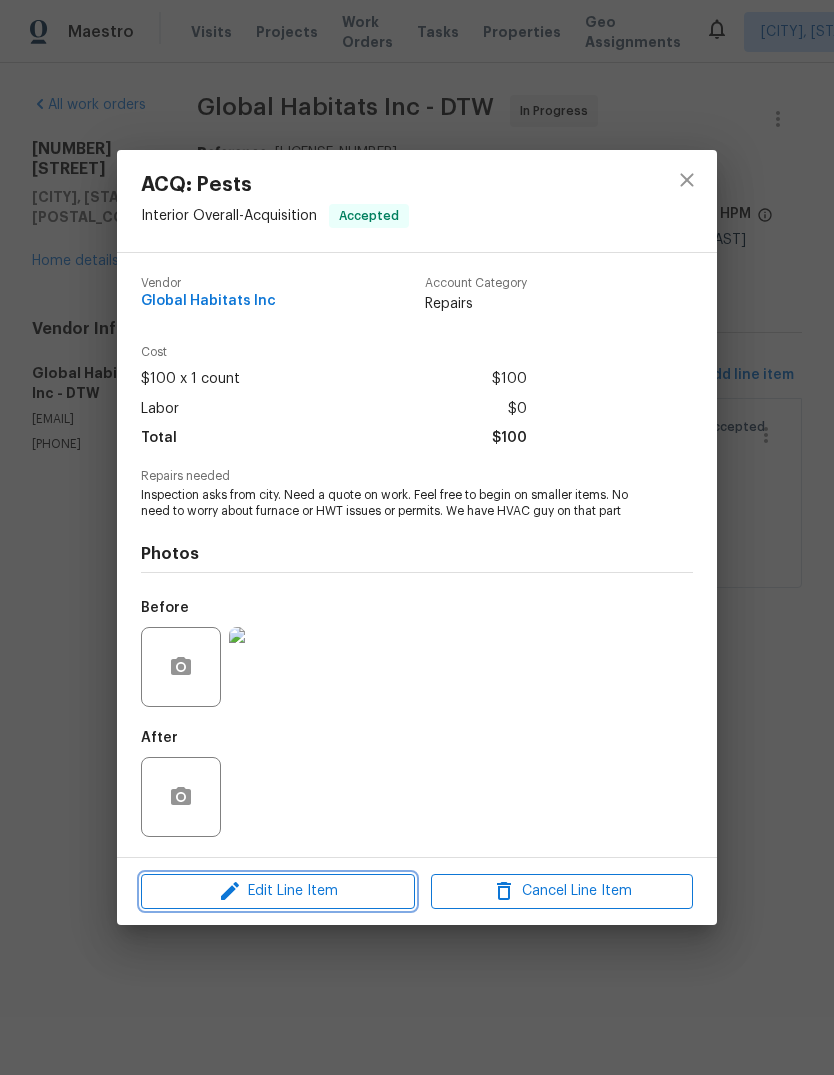 click on "Edit Line Item" at bounding box center [278, 891] 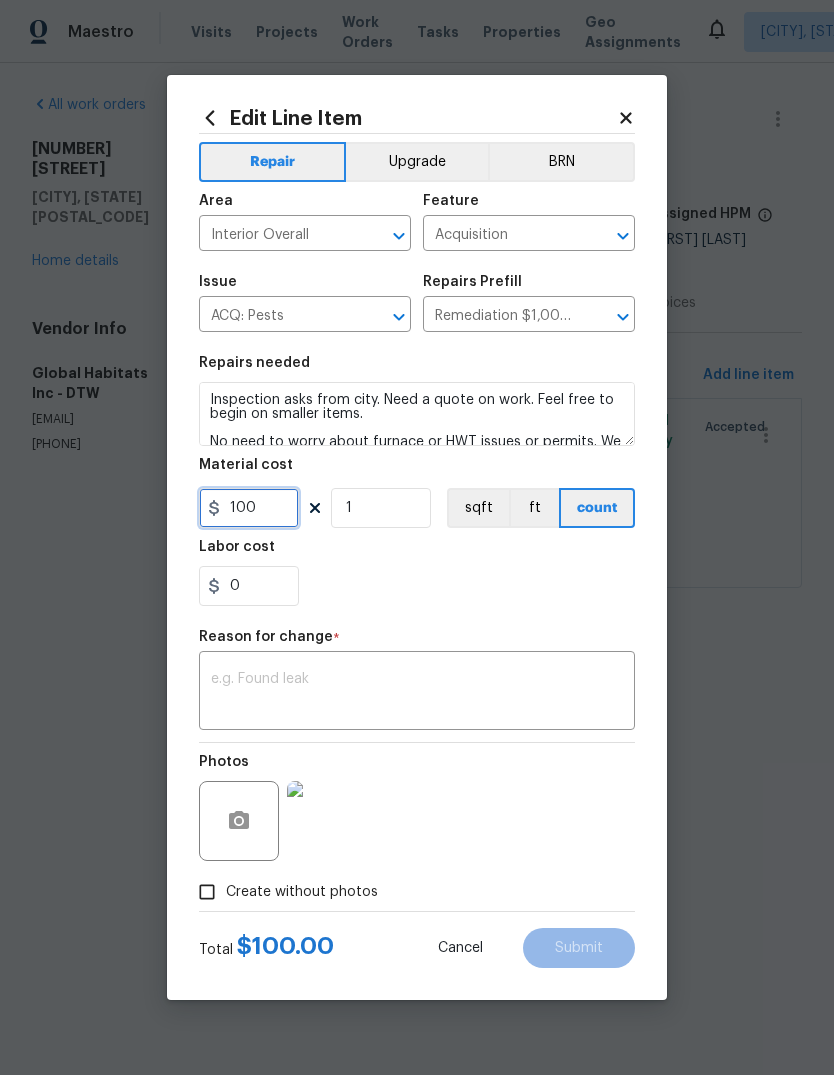click on "100" at bounding box center (249, 508) 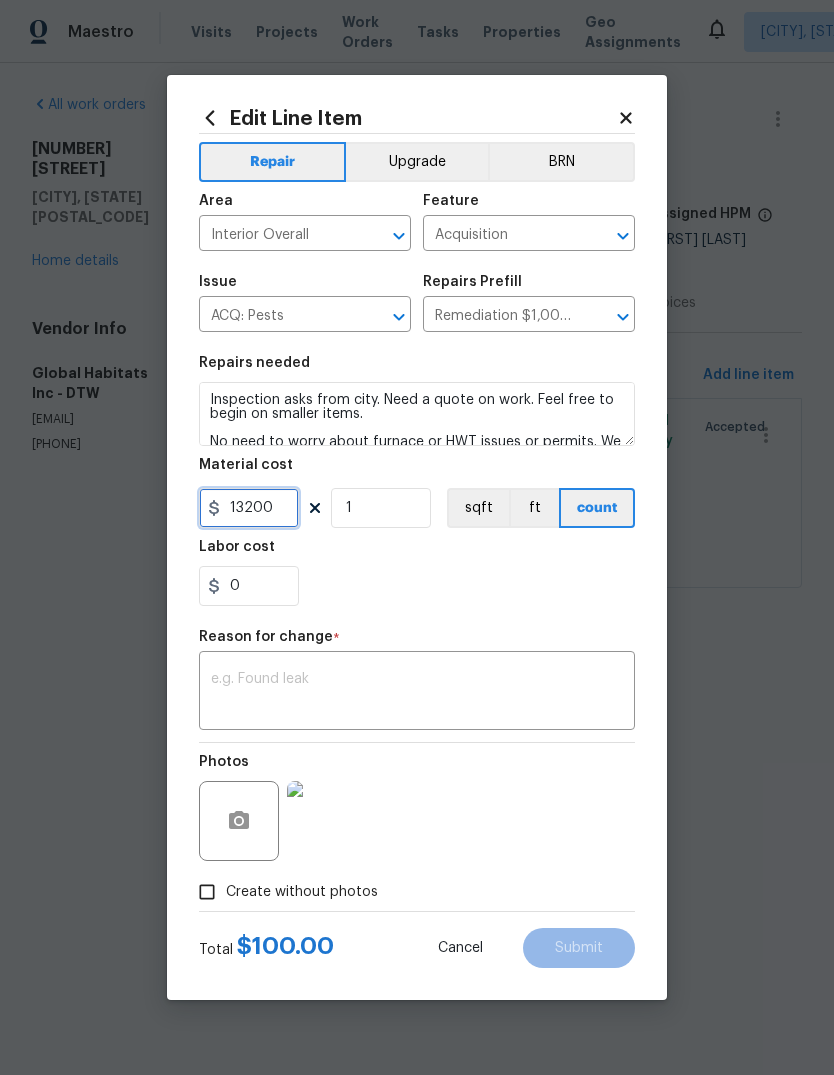 type on "13200" 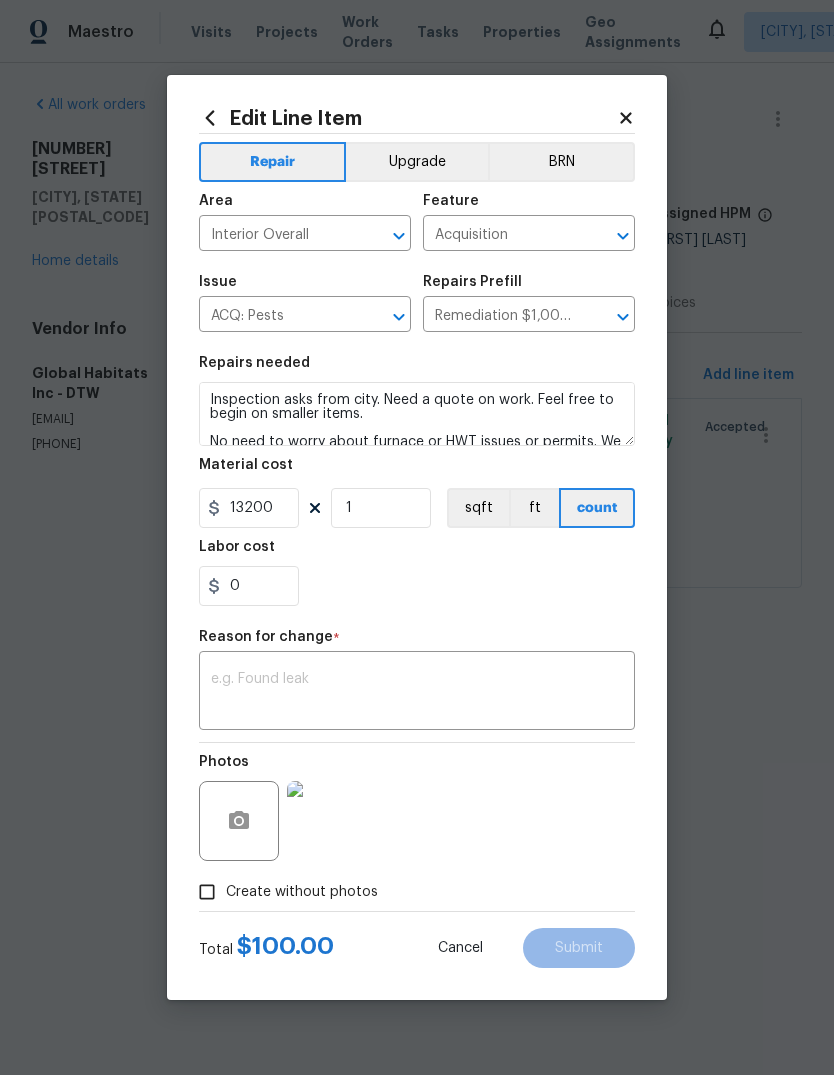 click on "0" at bounding box center [417, 586] 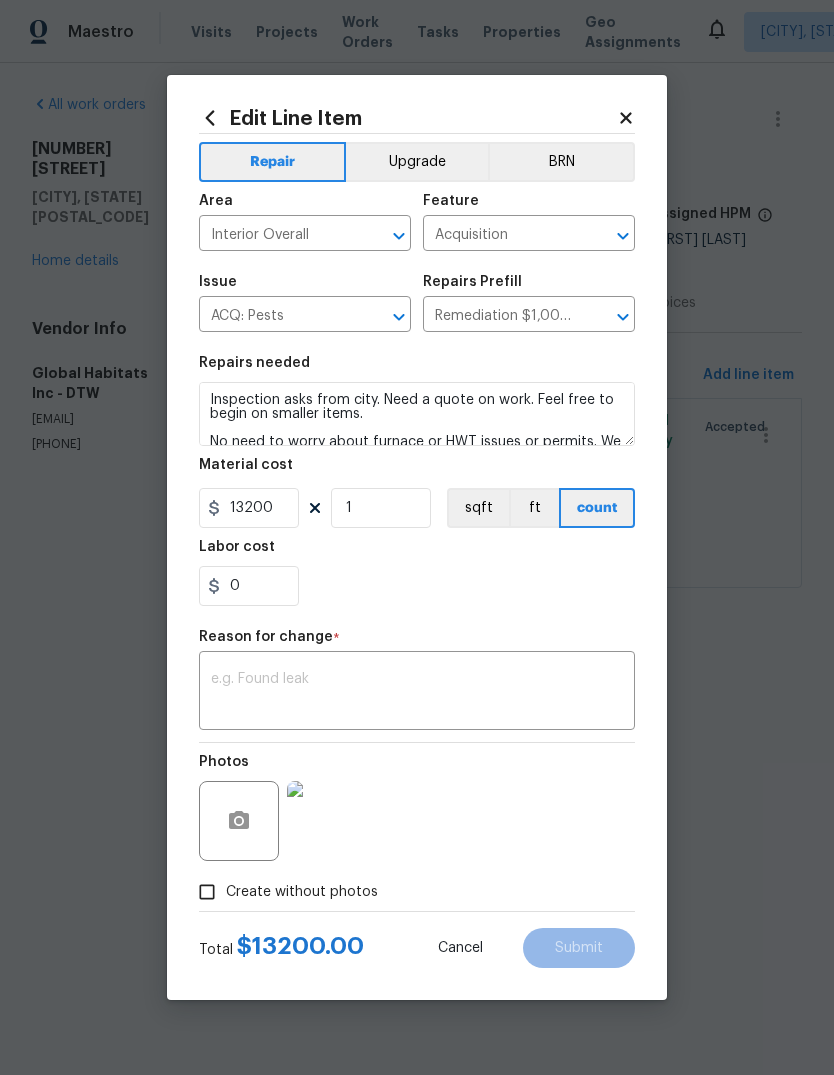 click on "x ​" at bounding box center (417, 693) 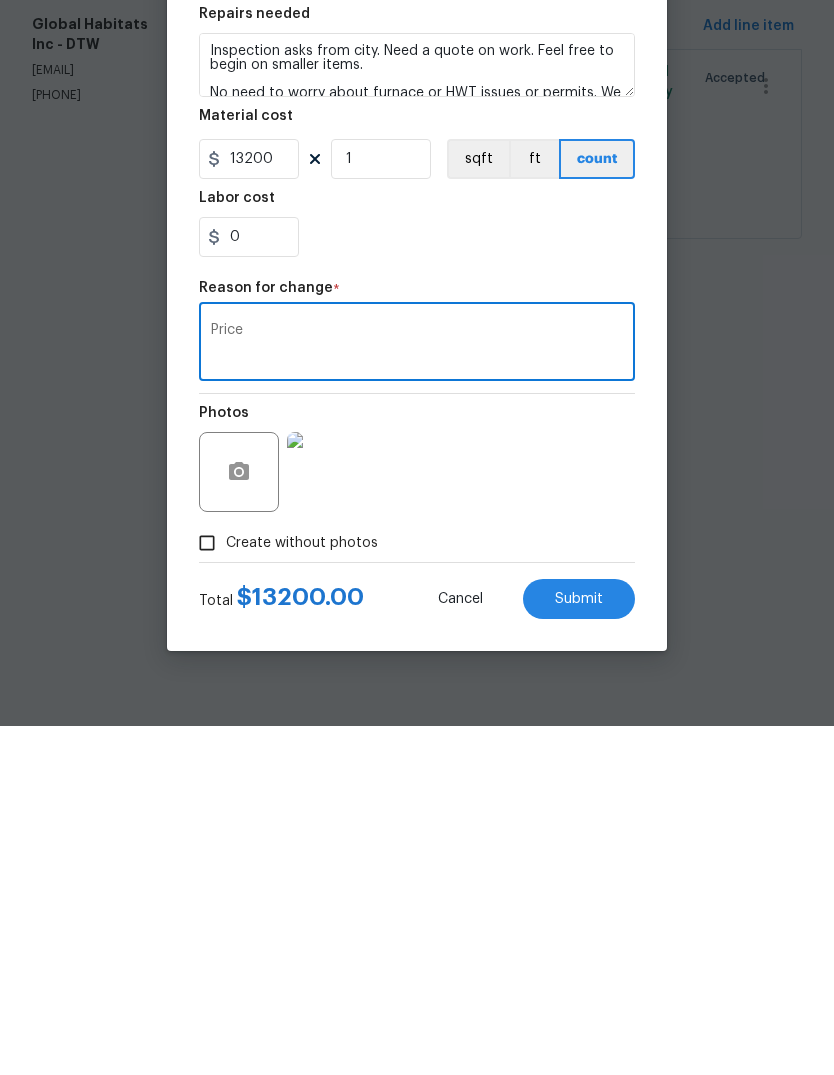 type on "Price" 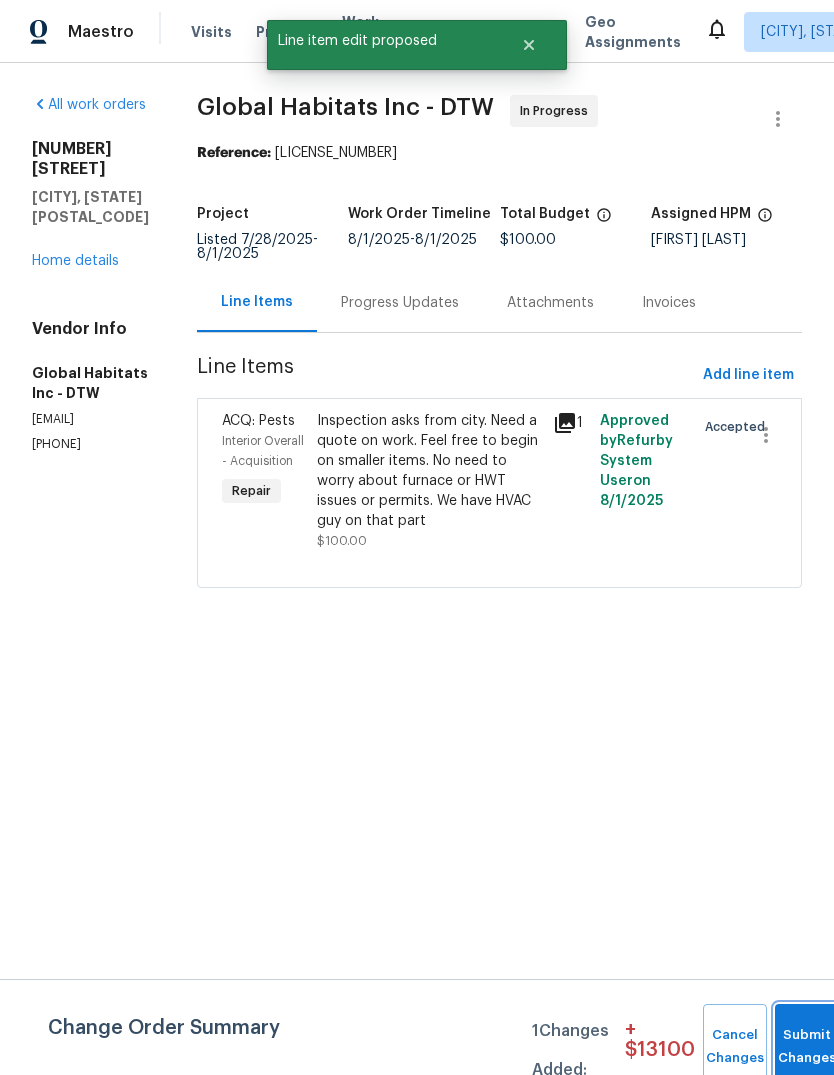 click on "Submit Changes" at bounding box center [807, 1047] 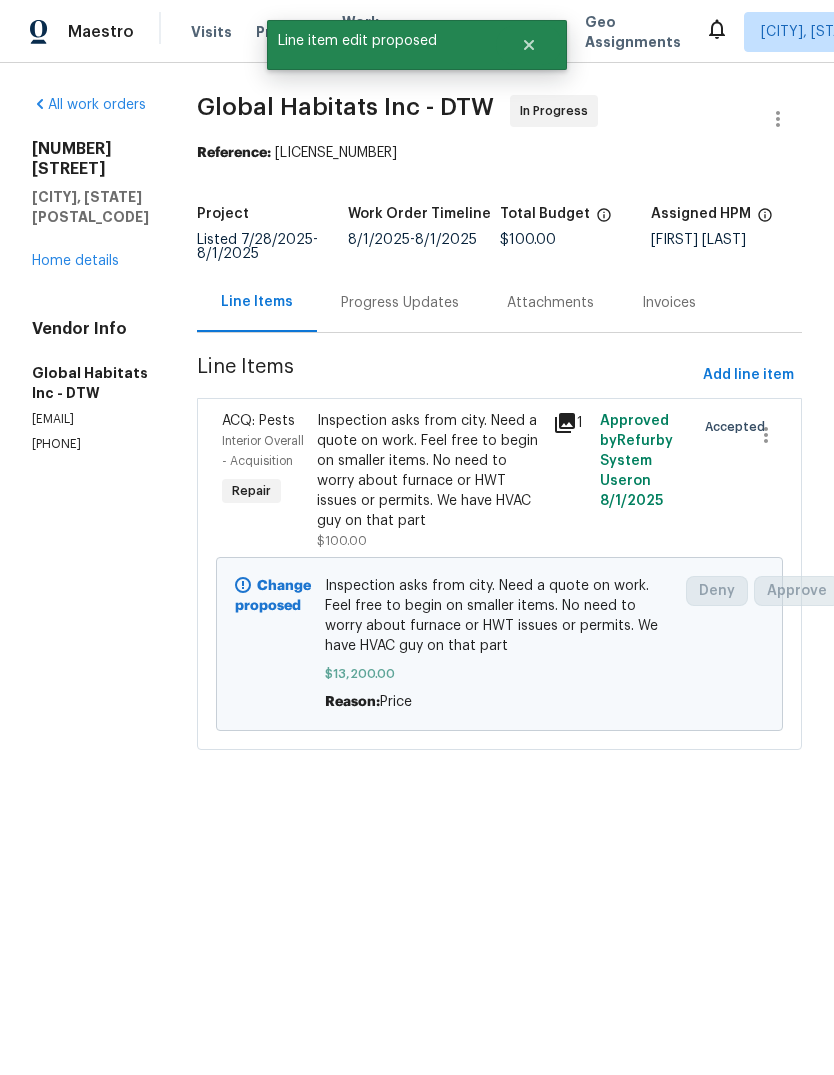 click on "Home details" at bounding box center [75, 261] 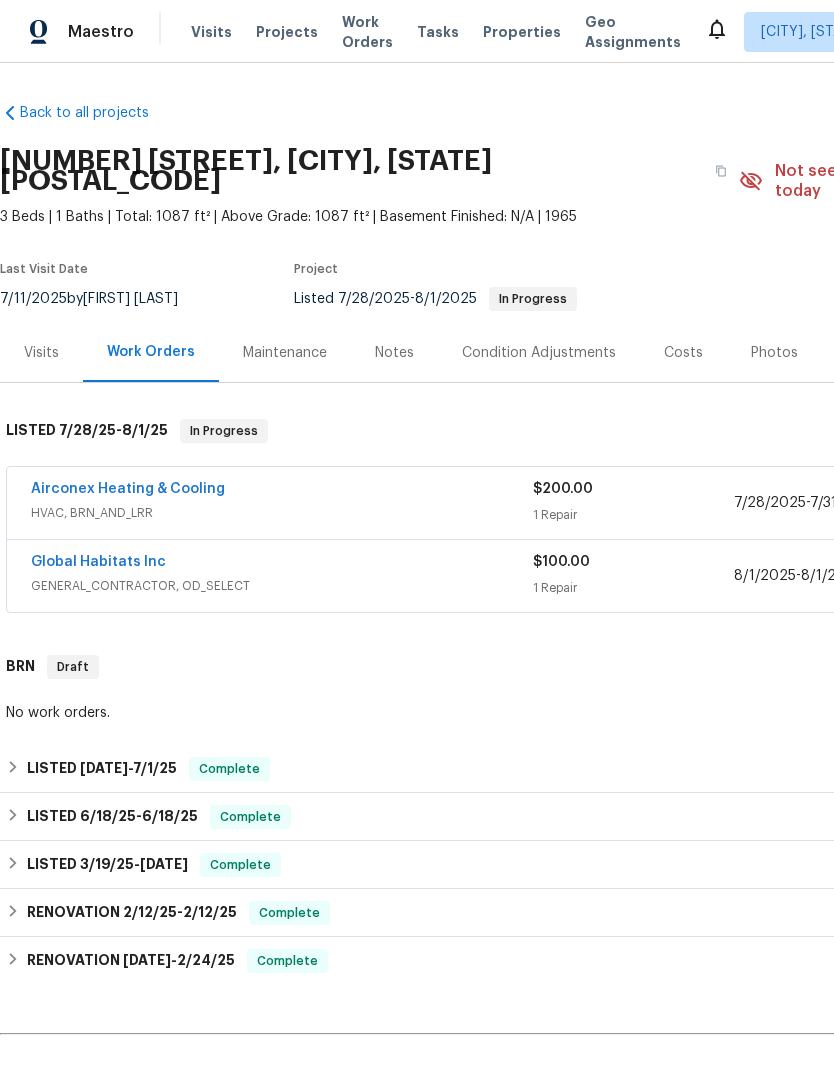 scroll, scrollTop: 0, scrollLeft: 0, axis: both 